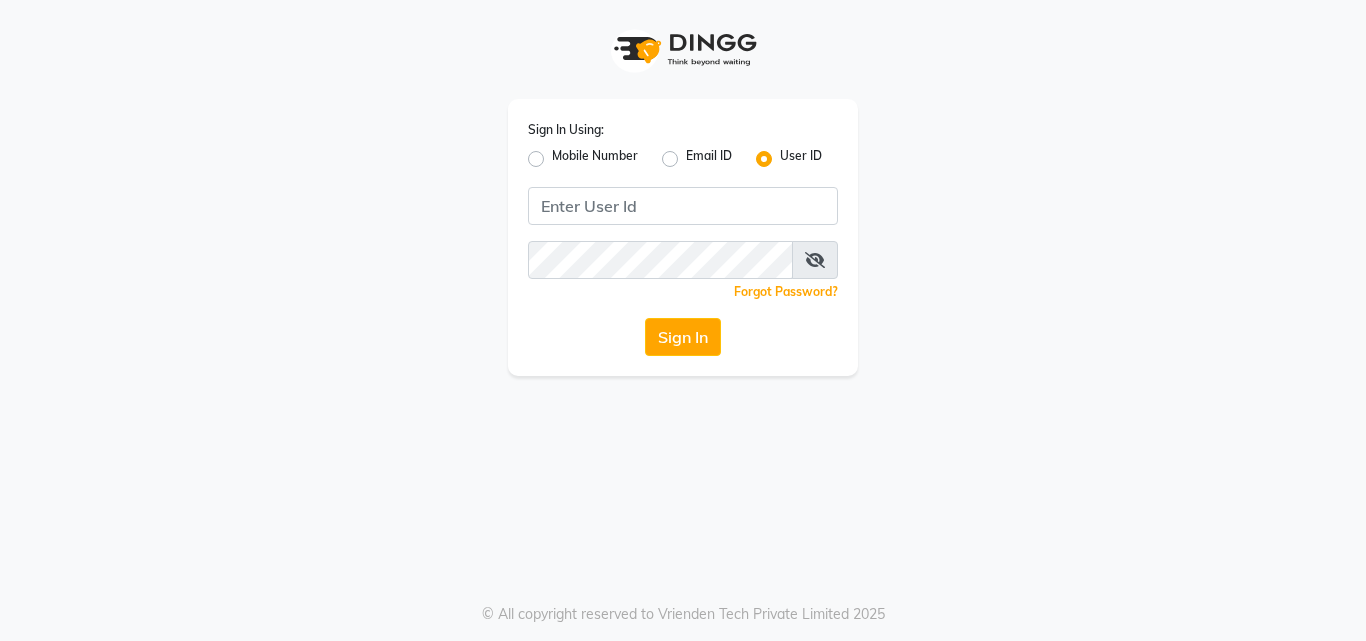 scroll, scrollTop: 0, scrollLeft: 0, axis: both 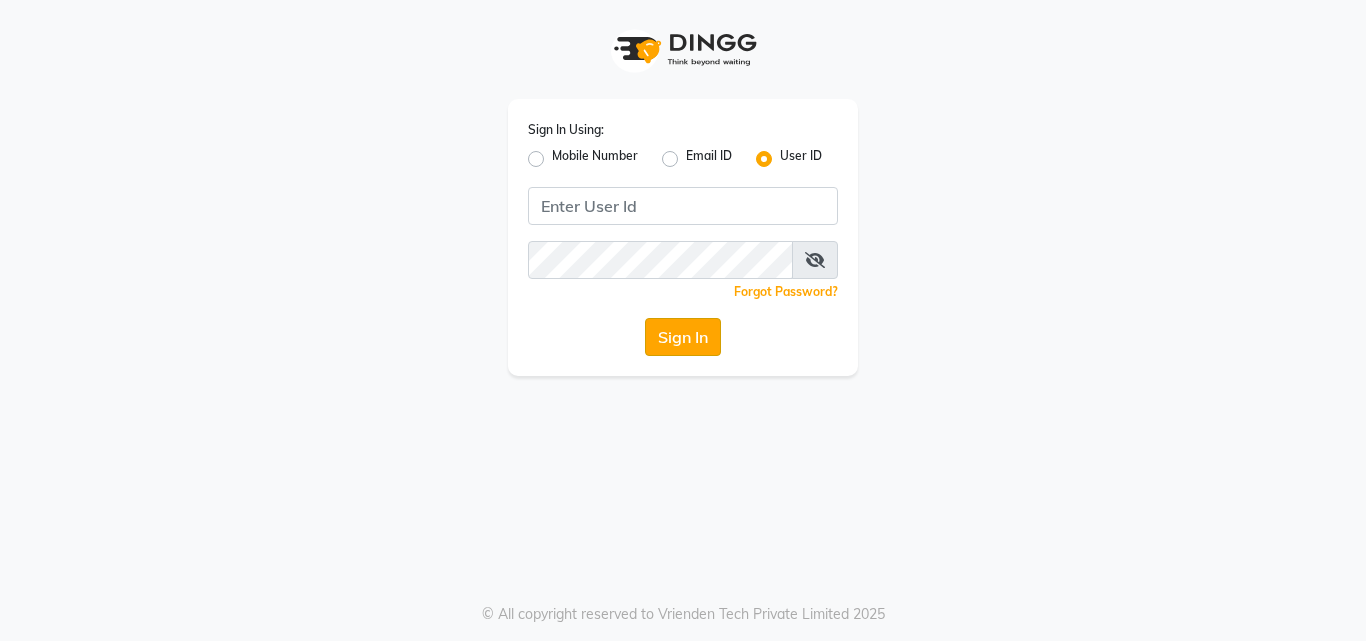 click on "Sign In" 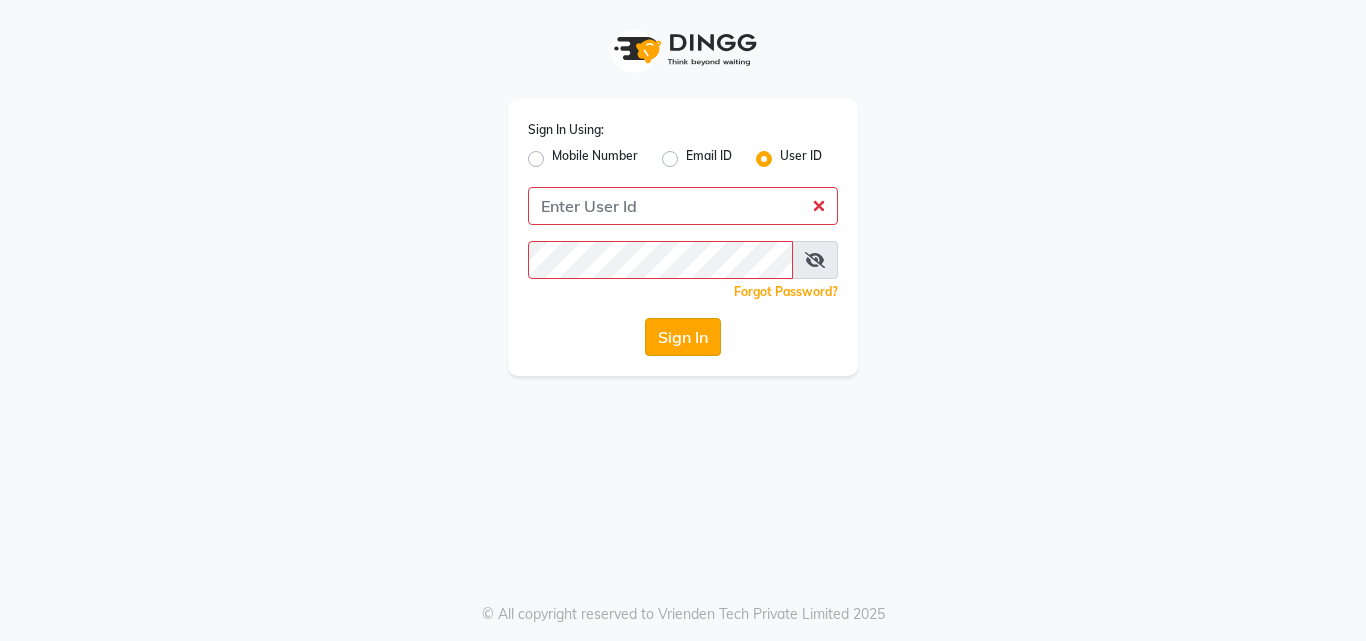 click on "Sign In" 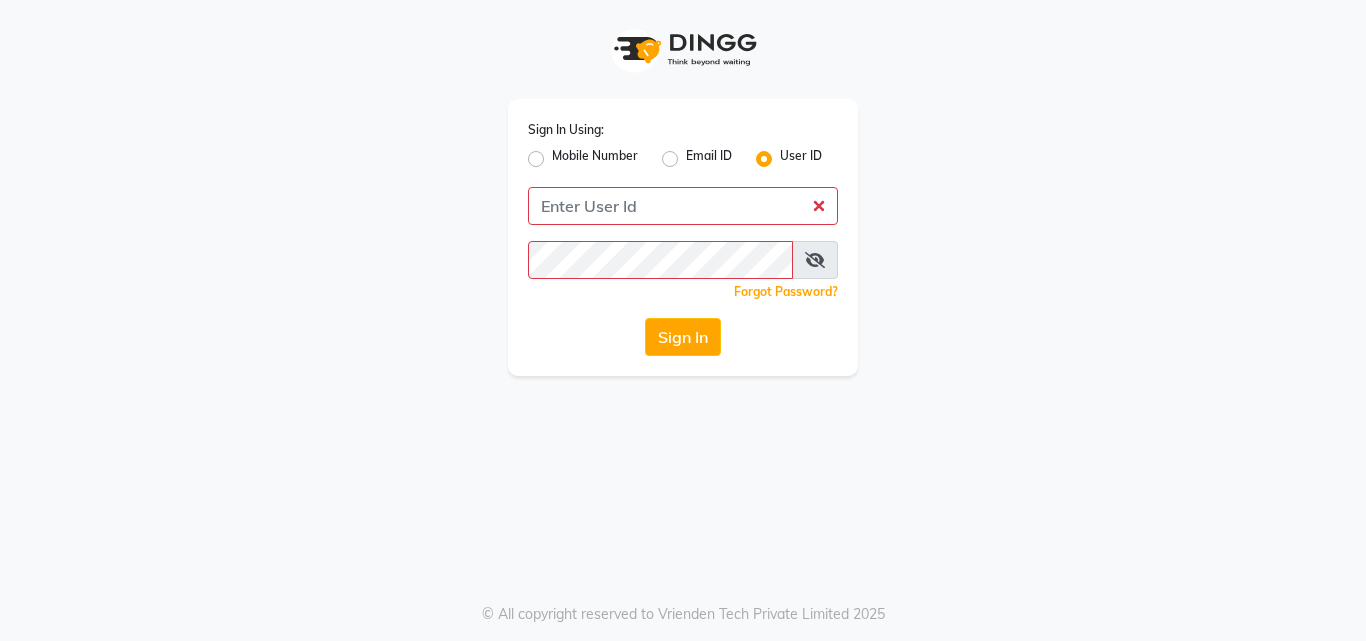 click on "Sign In Using: Mobile Number Email ID User ID  Remember me Forgot Password?  Sign In" 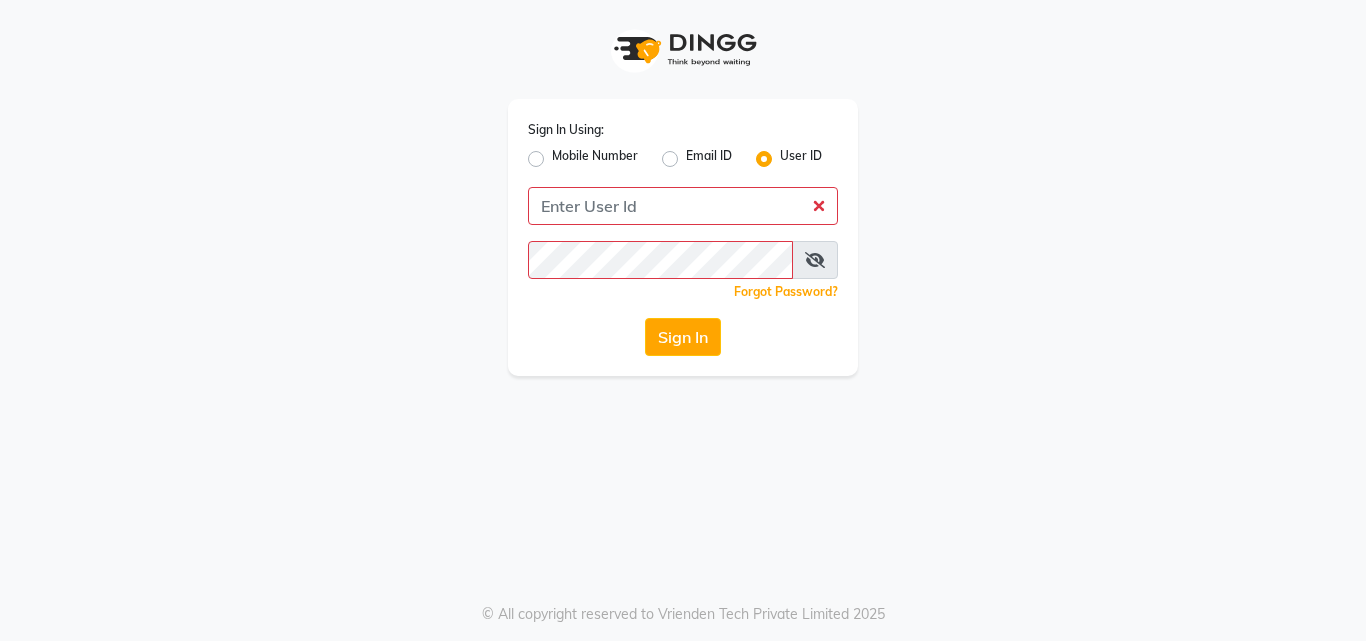 click on "Sign In Using: Mobile Number Email ID User ID  Remember me Forgot Password?  Sign In" 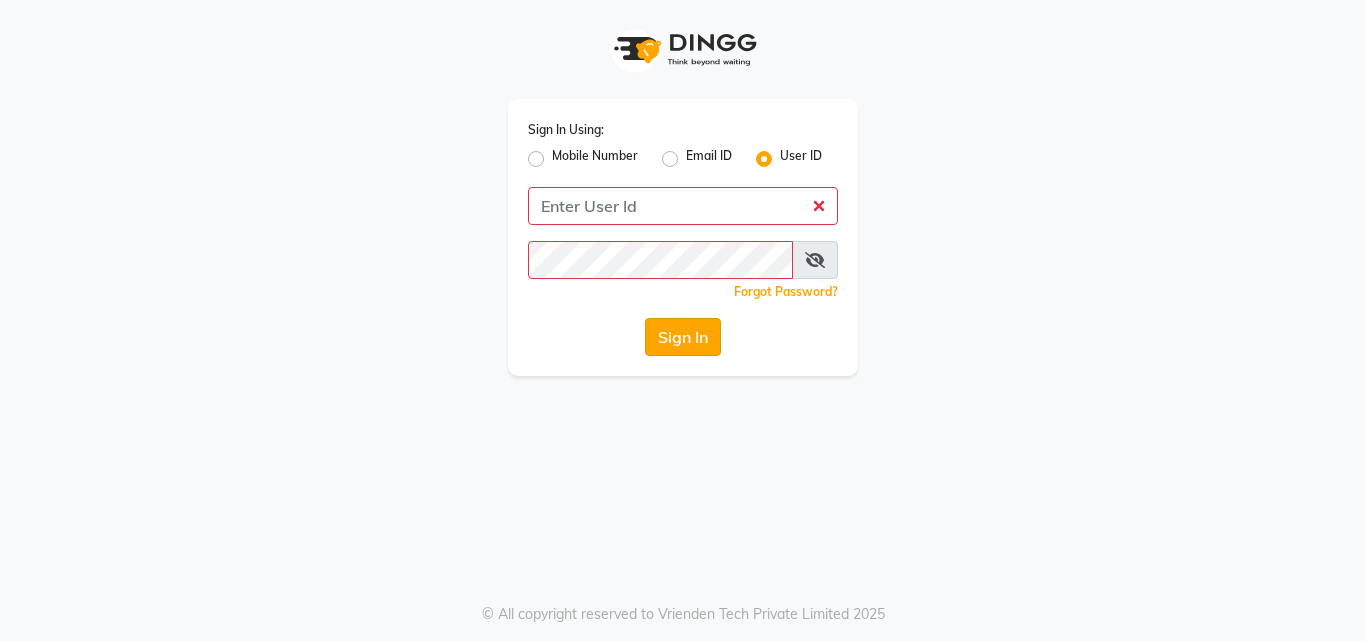 click on "Sign In" 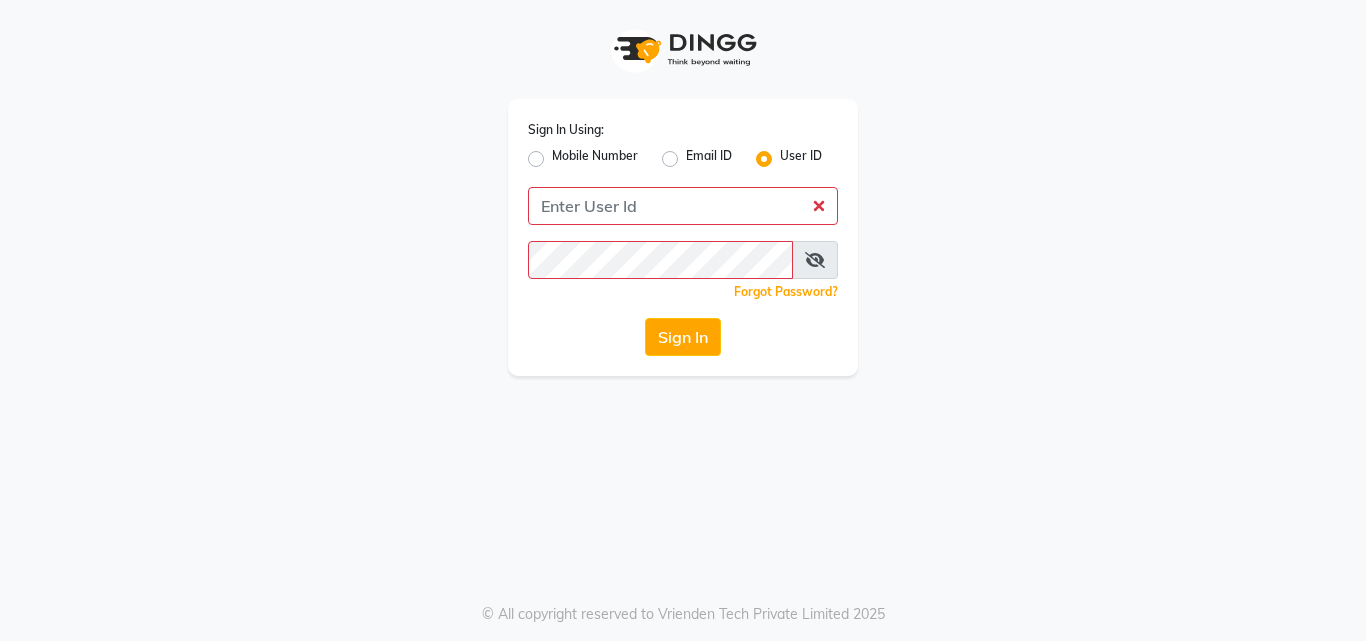 click on "Sign In Using: Mobile Number Email ID User ID  Remember me Forgot Password?  Sign In" 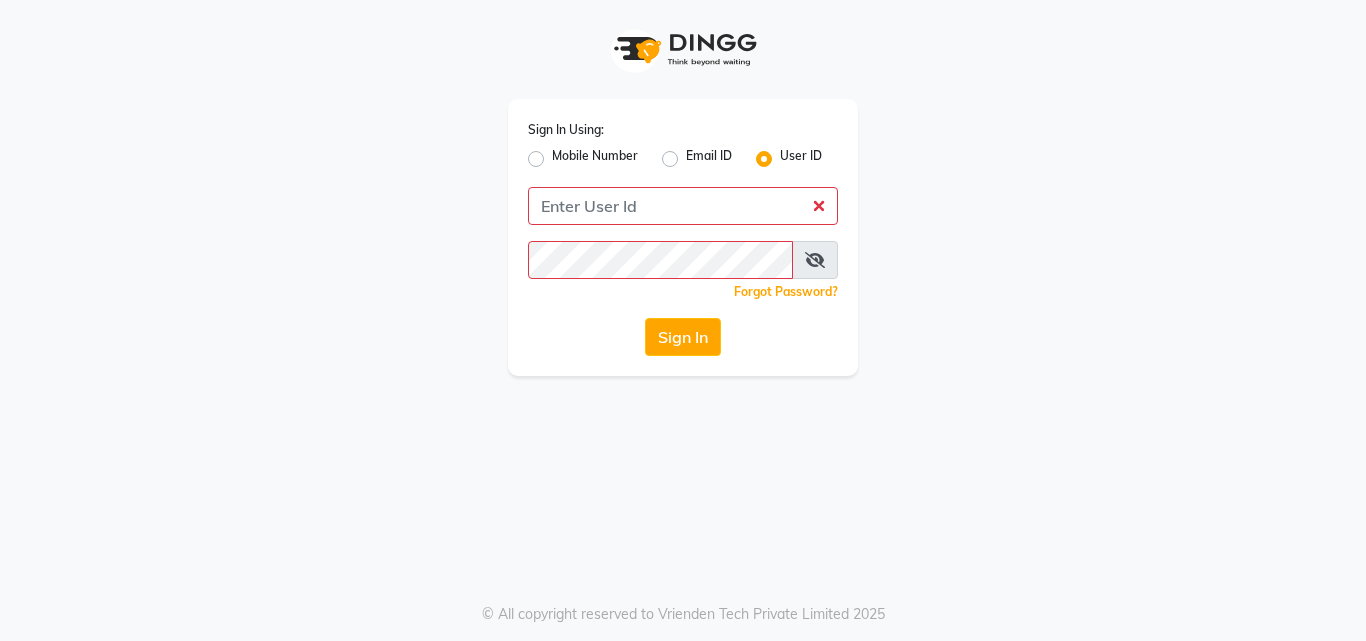 click on "Sign In Using: Mobile Number Email ID User ID  Remember me Forgot Password?  Sign In" 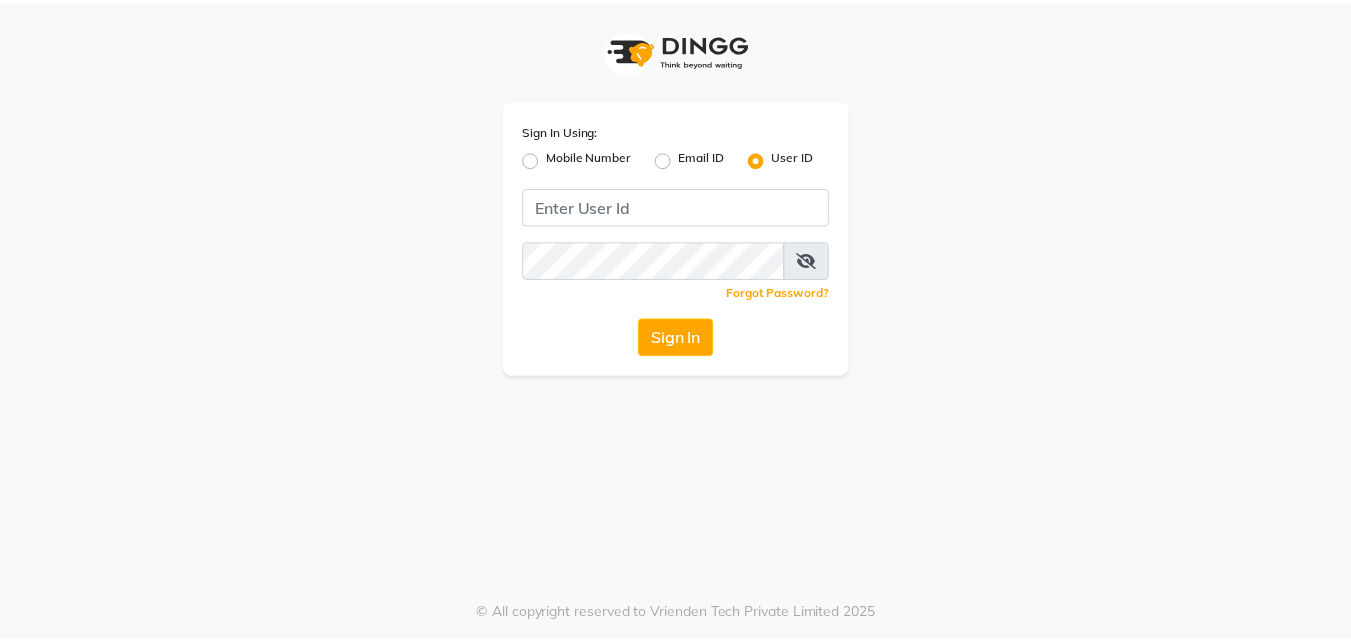 scroll, scrollTop: 0, scrollLeft: 0, axis: both 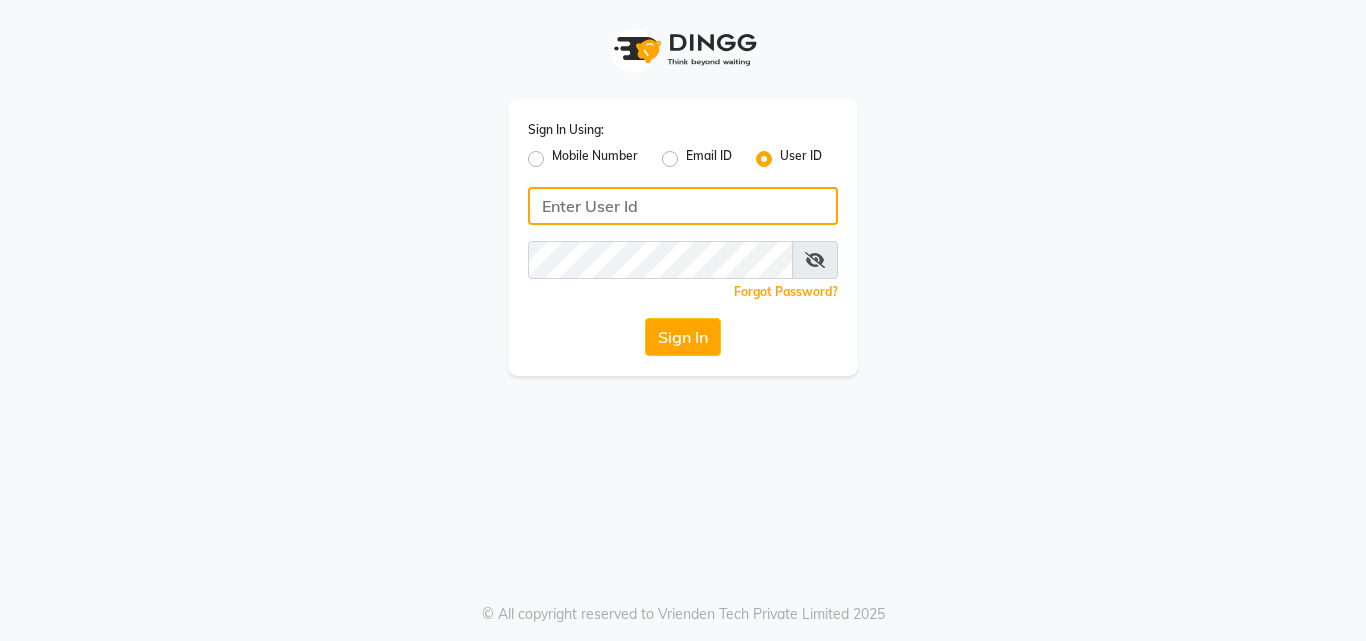 drag, startPoint x: 729, startPoint y: 214, endPoint x: 697, endPoint y: 221, distance: 32.75668 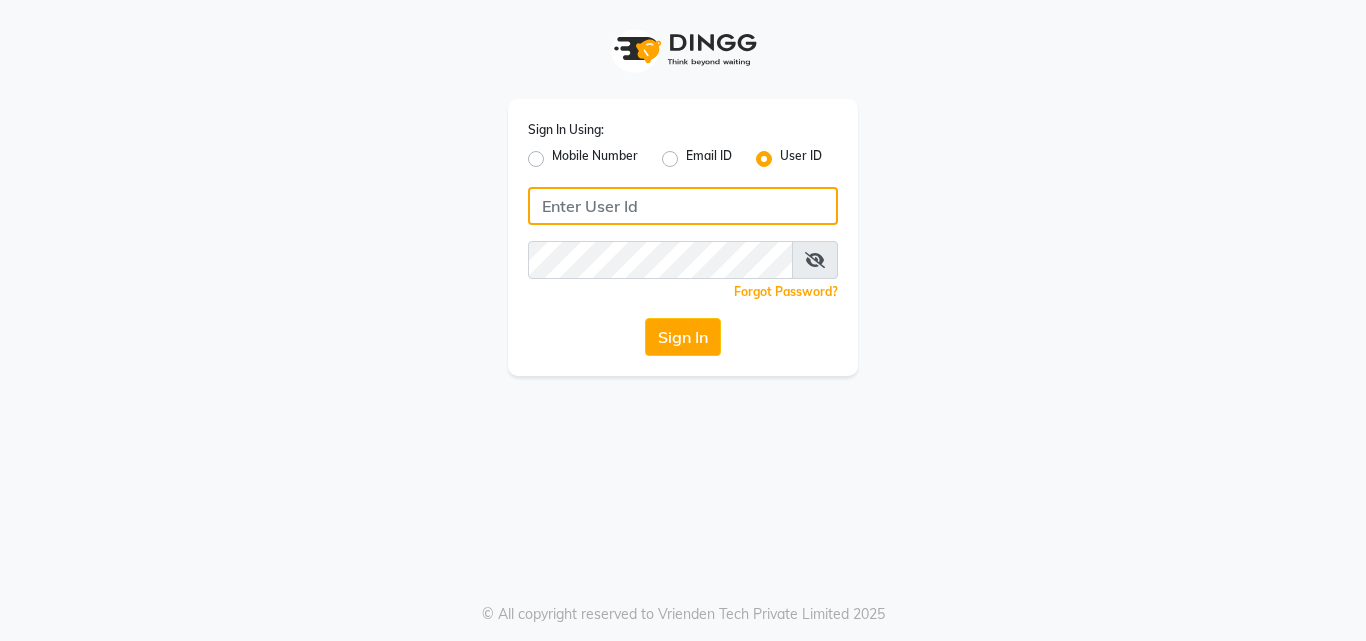 drag, startPoint x: 697, startPoint y: 221, endPoint x: 621, endPoint y: 202, distance: 78.339005 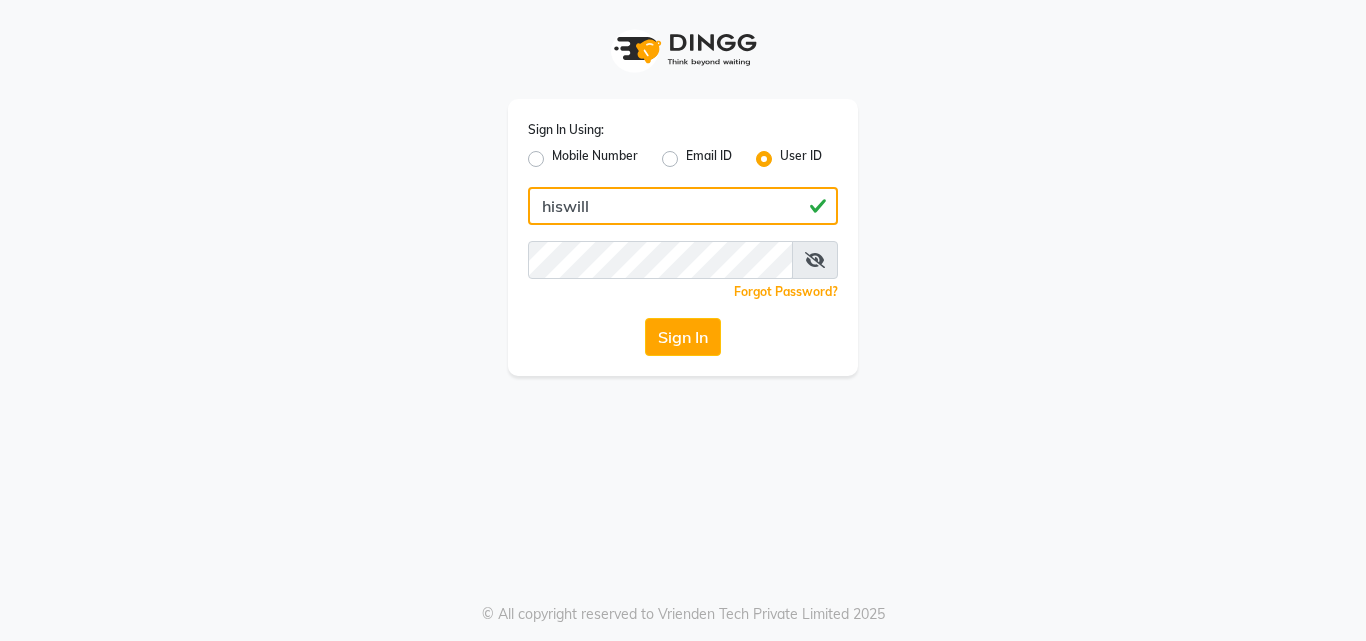 type on "hiswill" 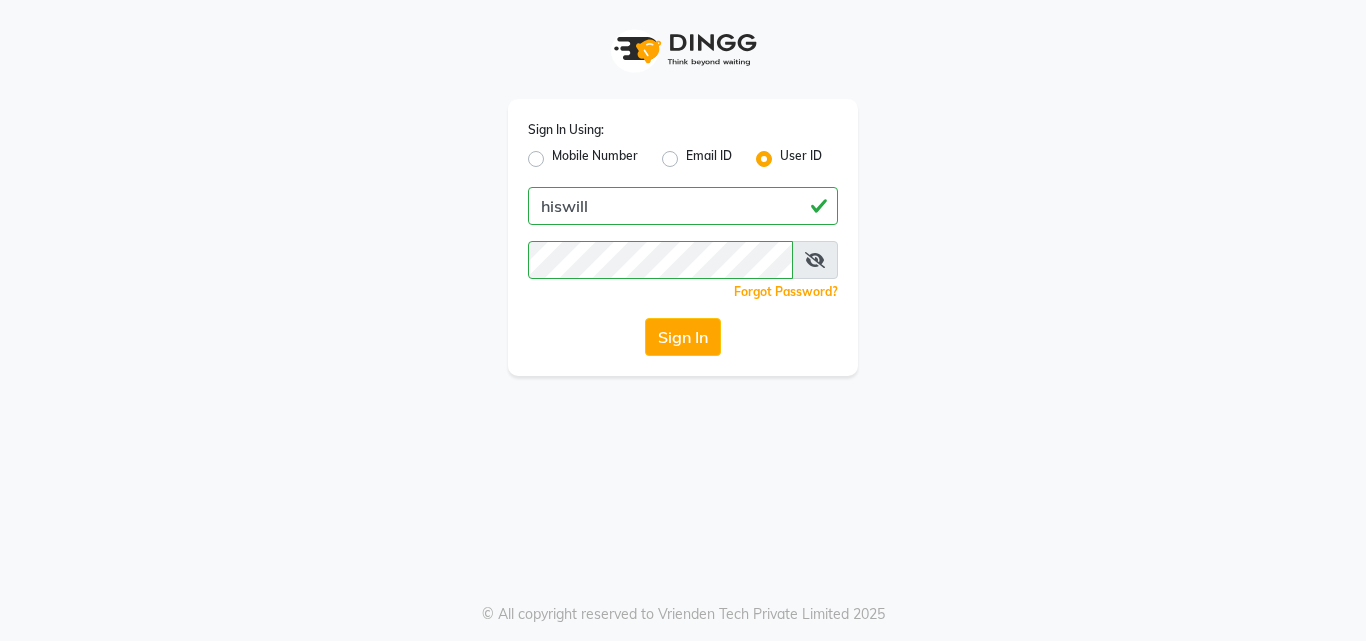 click on "Sign In" 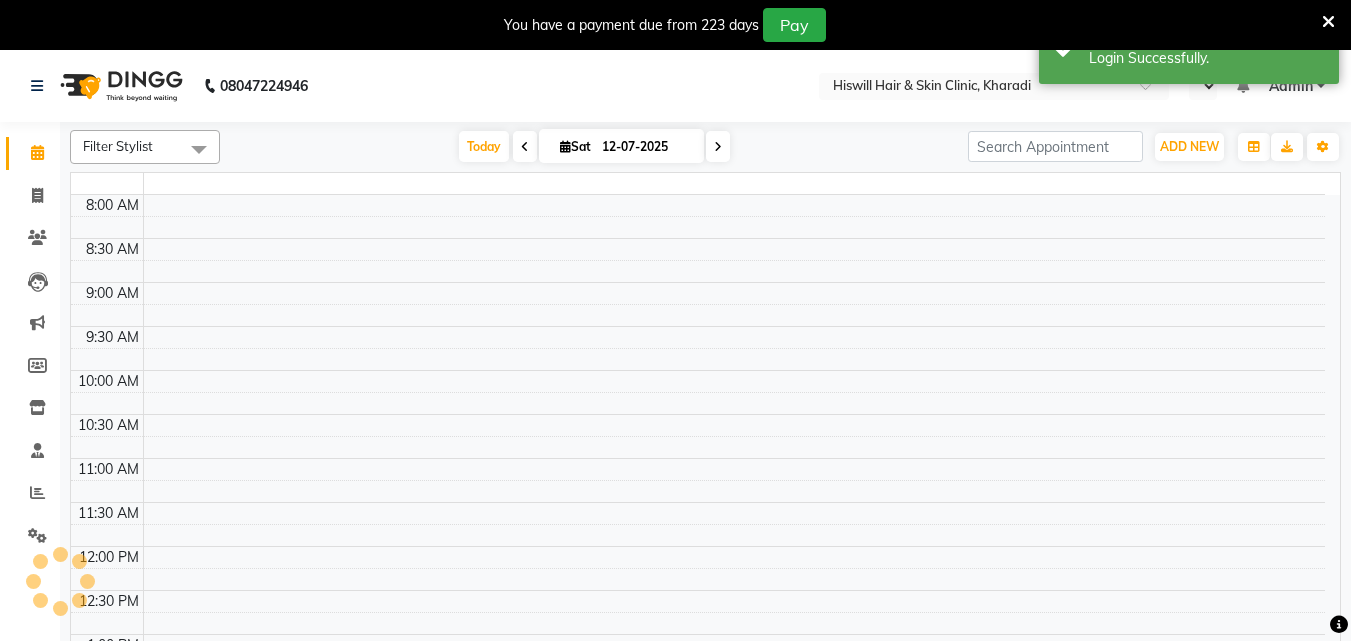 select on "en" 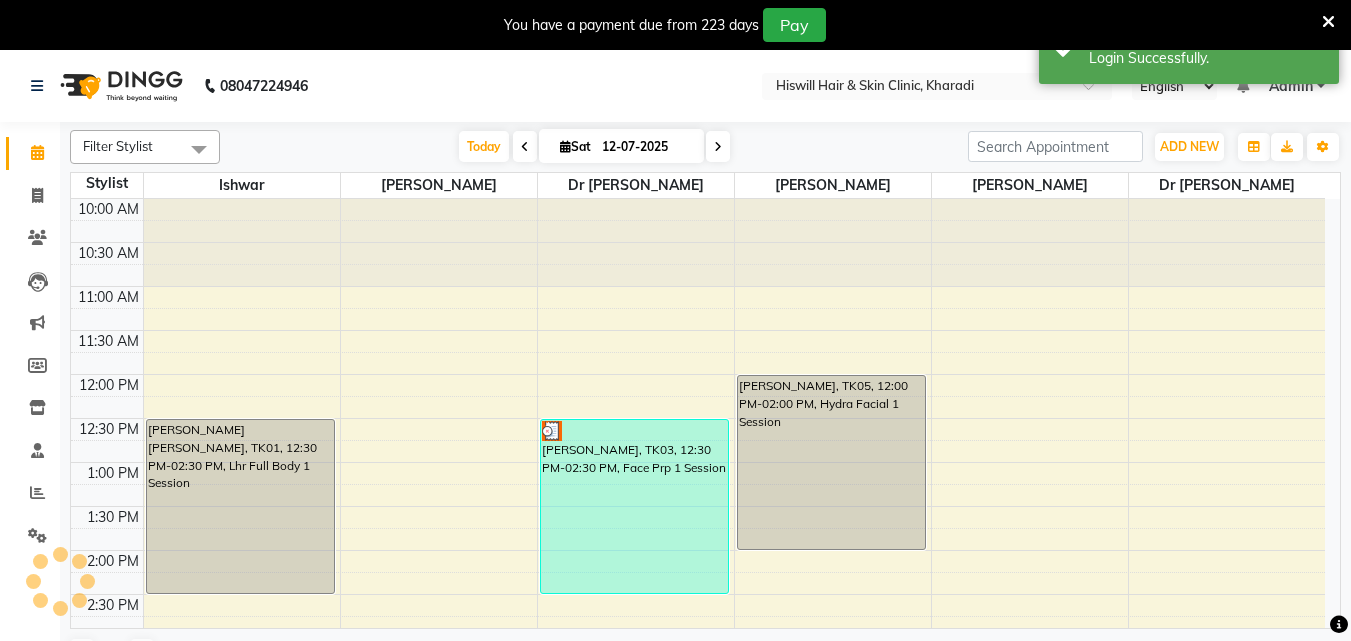 scroll, scrollTop: 0, scrollLeft: 0, axis: both 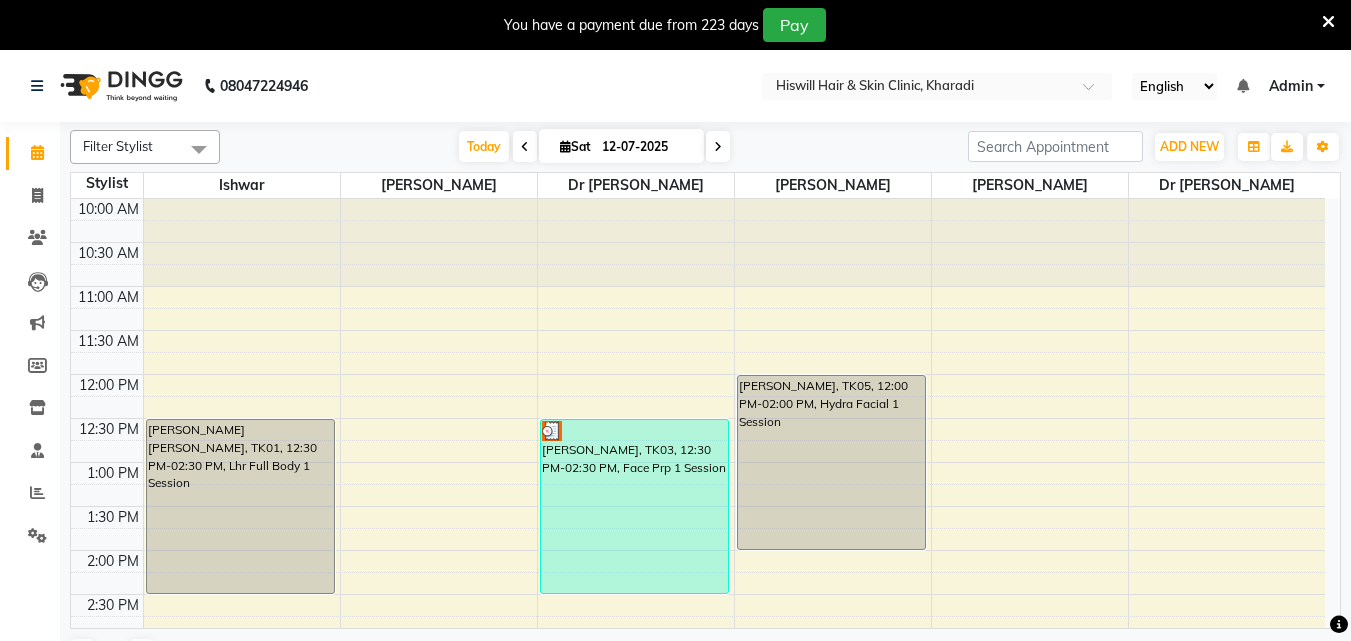 drag, startPoint x: 1365, startPoint y: 35, endPoint x: 705, endPoint y: 138, distance: 667.9888 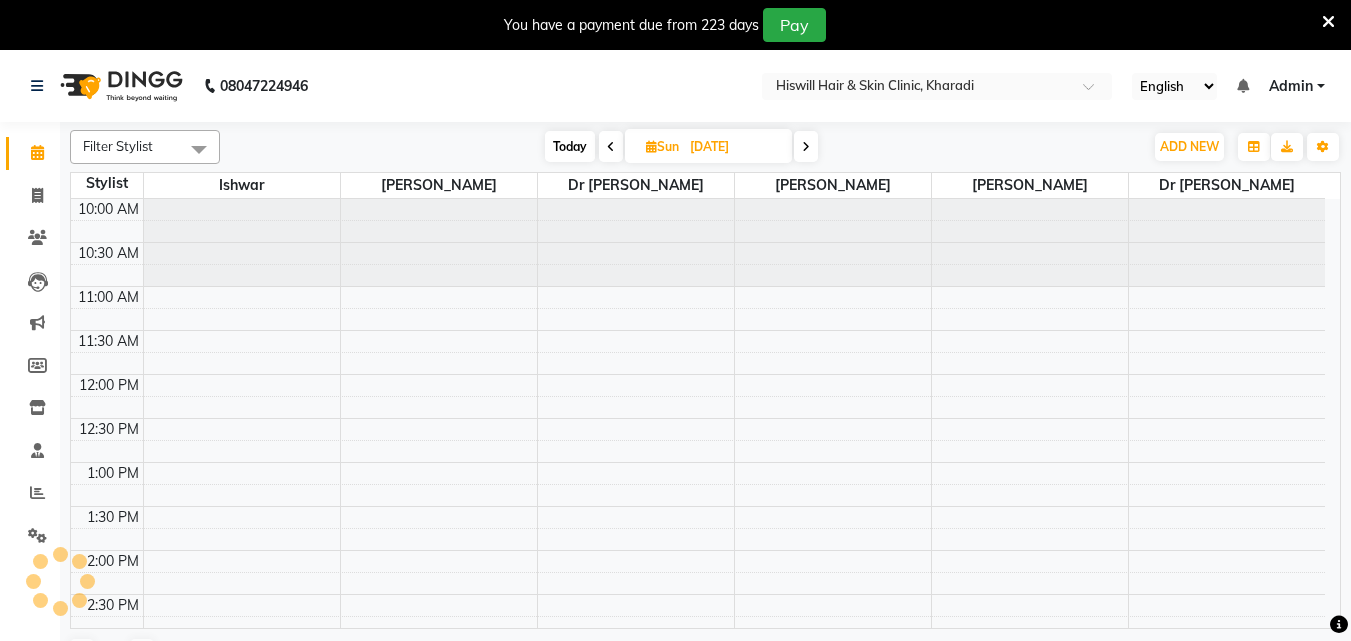 scroll, scrollTop: 538, scrollLeft: 0, axis: vertical 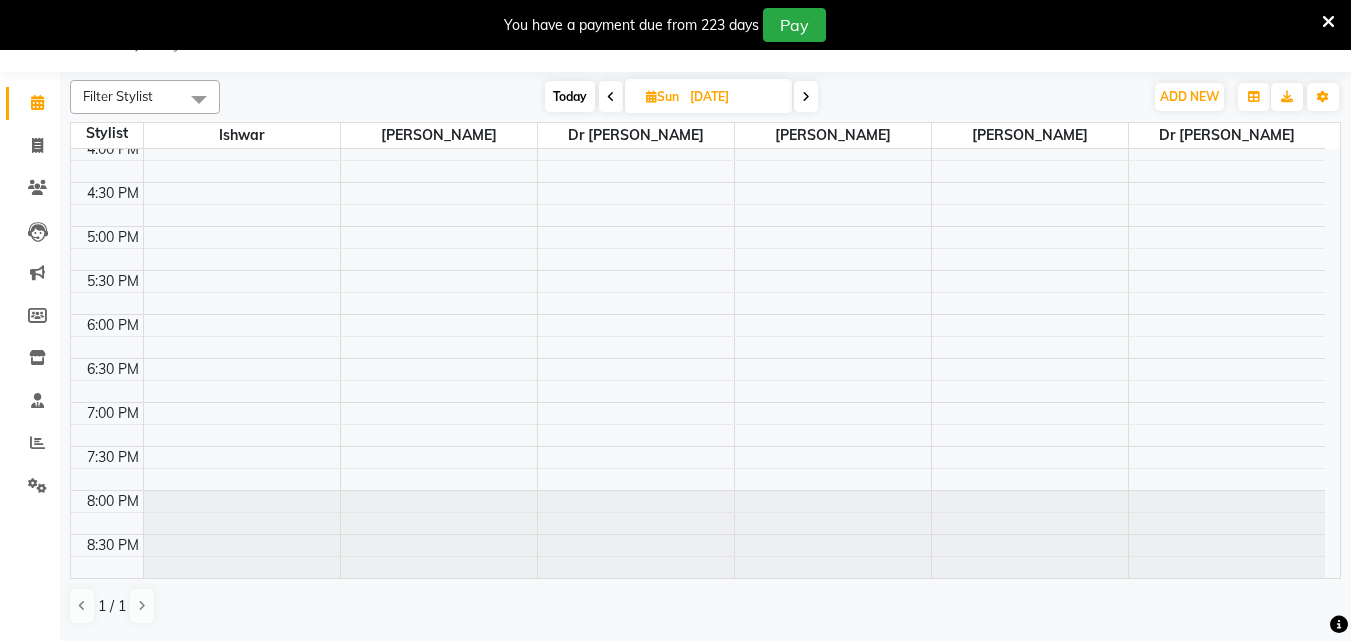 click on "10:00 AM 10:30 AM 11:00 AM 11:30 AM 12:00 PM 12:30 PM 1:00 PM 1:30 PM 2:00 PM 2:30 PM 3:00 PM 3:30 PM 4:00 PM 4:30 PM 5:00 PM 5:30 PM 6:00 PM 6:30 PM 7:00 PM 7:30 PM 8:00 PM 8:30 PM             [PERSON_NAME] [PERSON_NAME], TK02, 12:30 PM-02:30 PM, Lhr Full Body 1 Session             [PERSON_NAME], TK01, 01:30 PM-03:30 PM, Gfc 1 Session             [PERSON_NAME] M, TK03, 12:00 PM-02:00 PM, Gfc 1 Session             akash akash, TK04, 12:30 PM-01:00 PM, [MEDICAL_DATA] Per Graft" at bounding box center [698, 94] 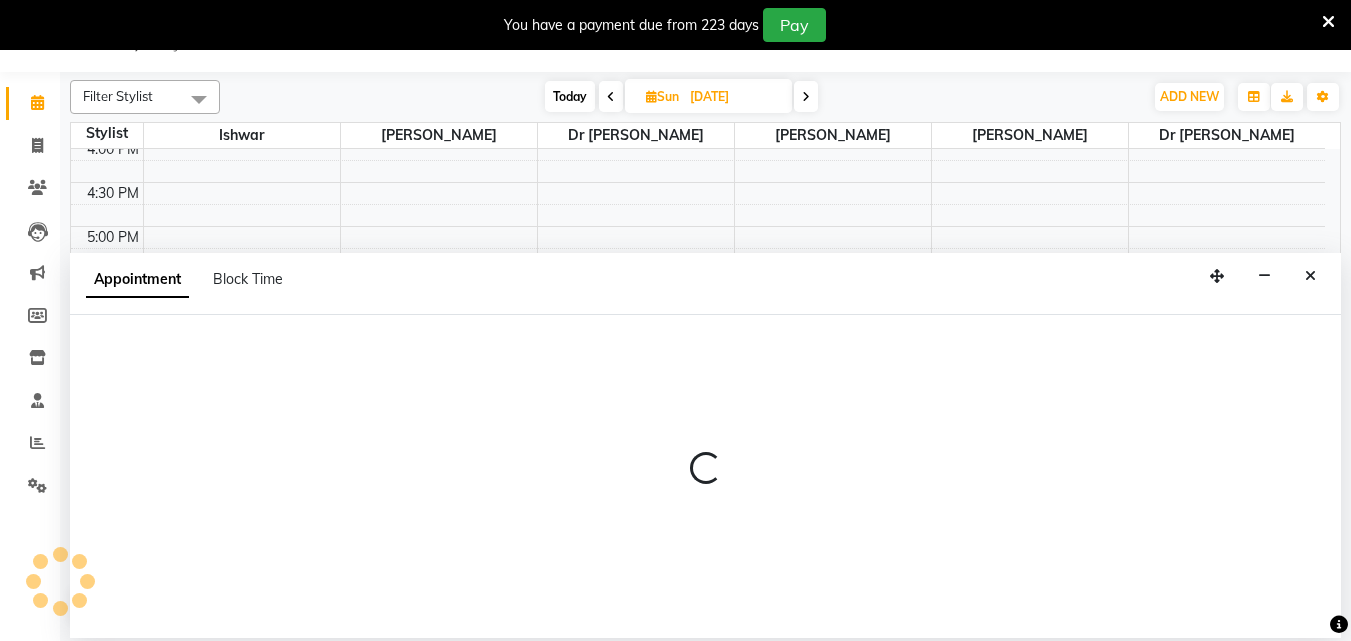 select on "62610" 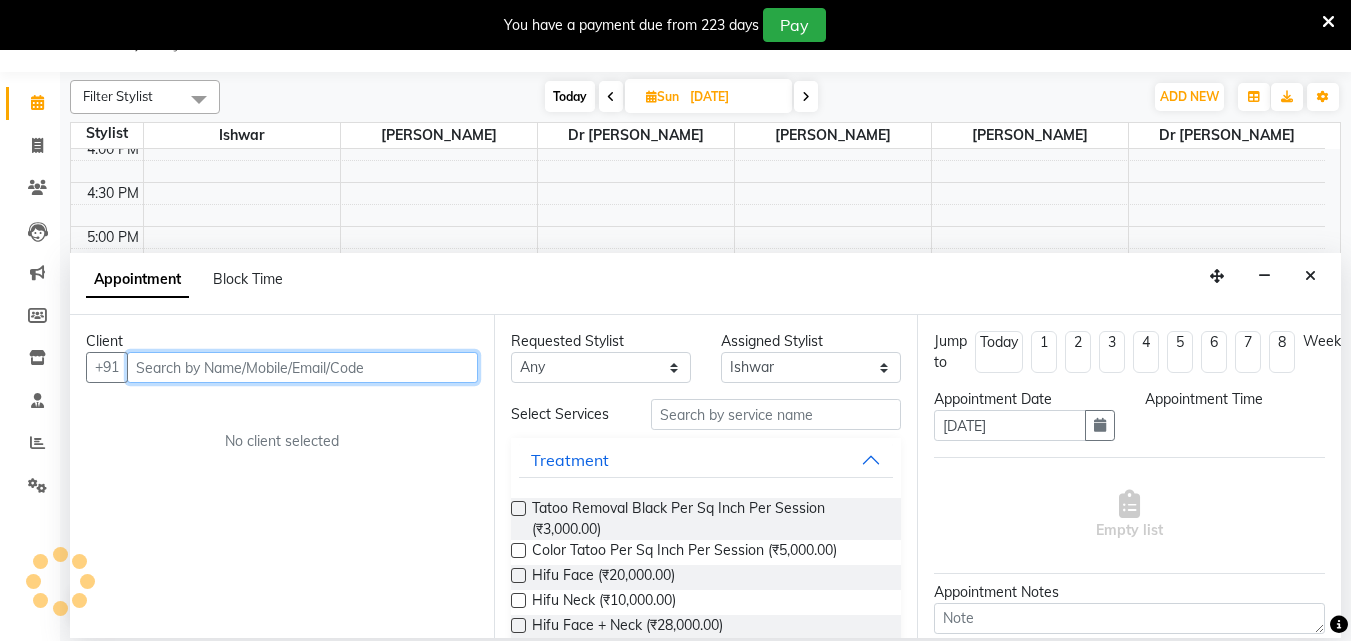 select on "1080" 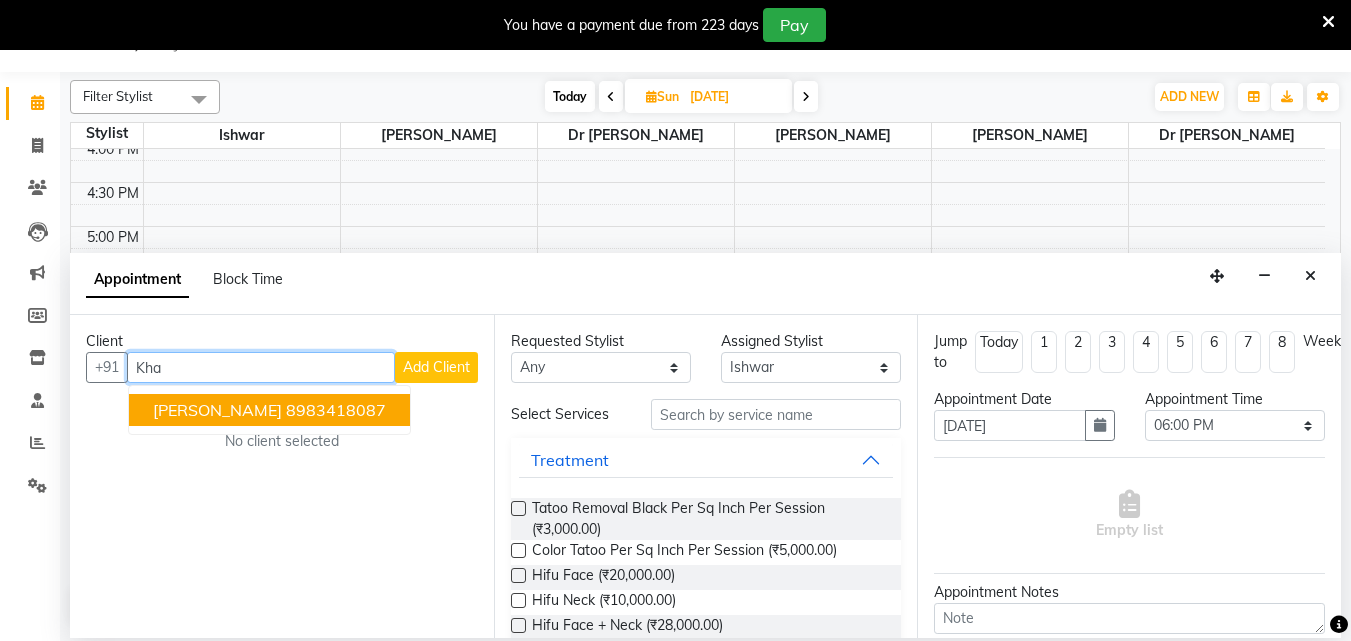 click on "[PERSON_NAME]" at bounding box center (217, 410) 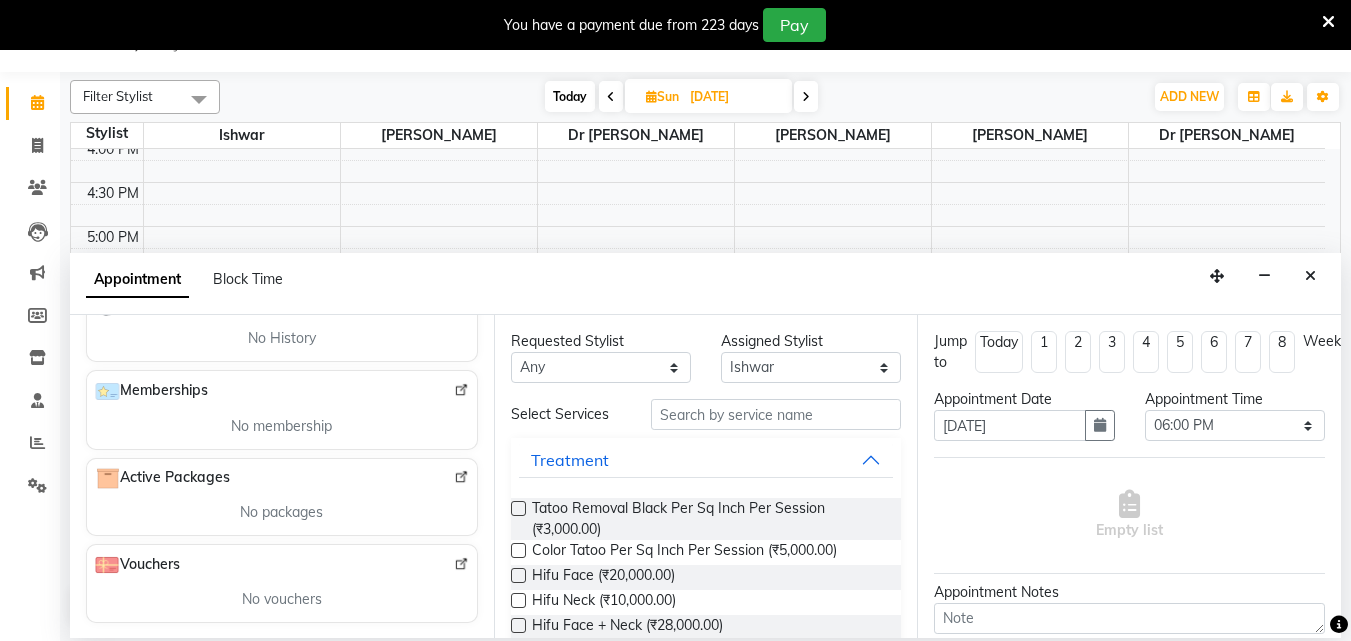 scroll, scrollTop: 401, scrollLeft: 0, axis: vertical 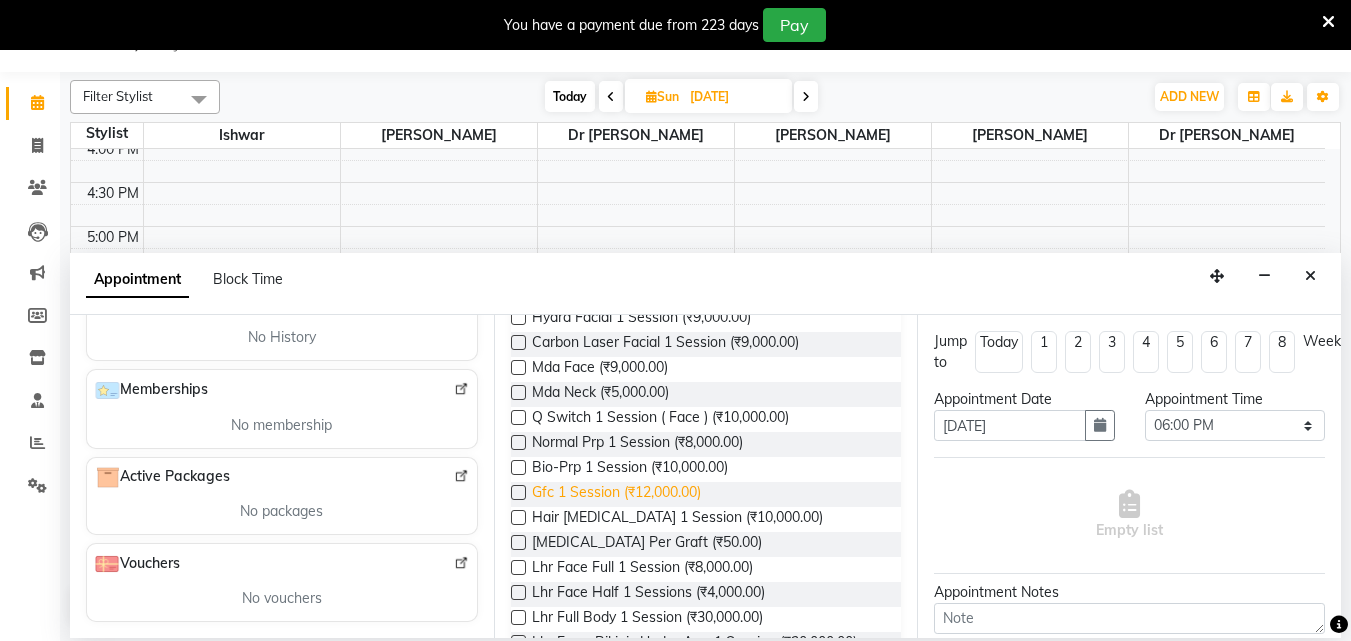 type on "8983418087" 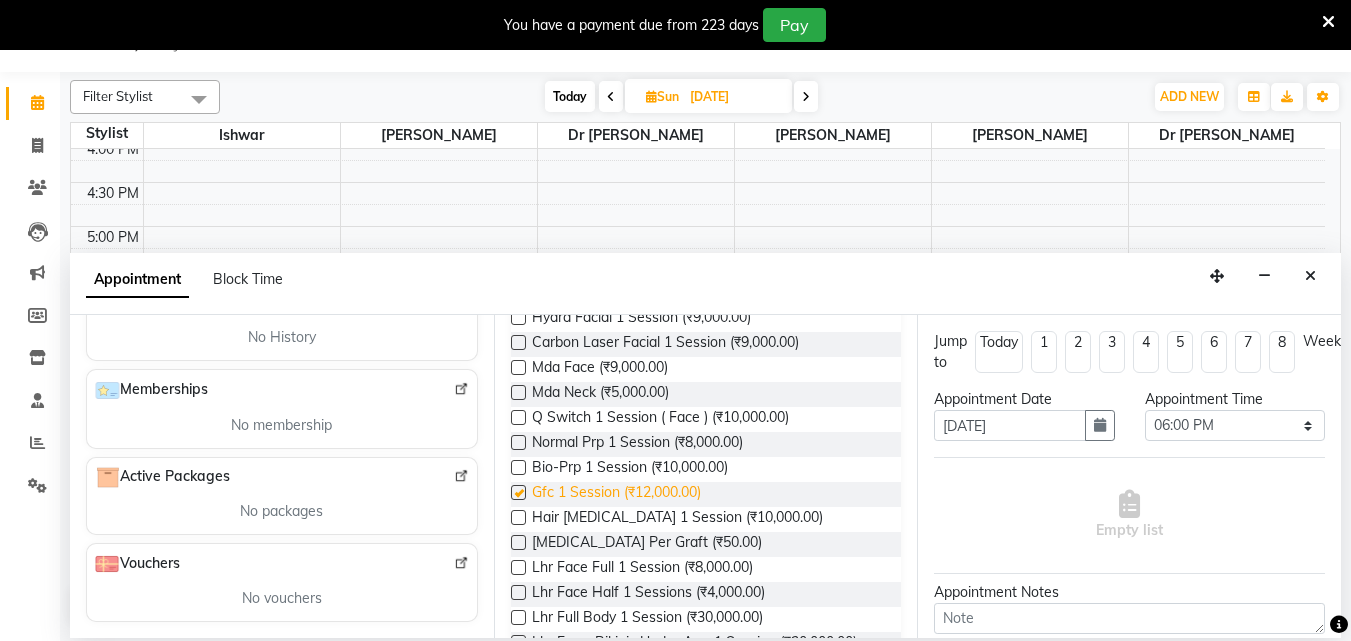 checkbox on "false" 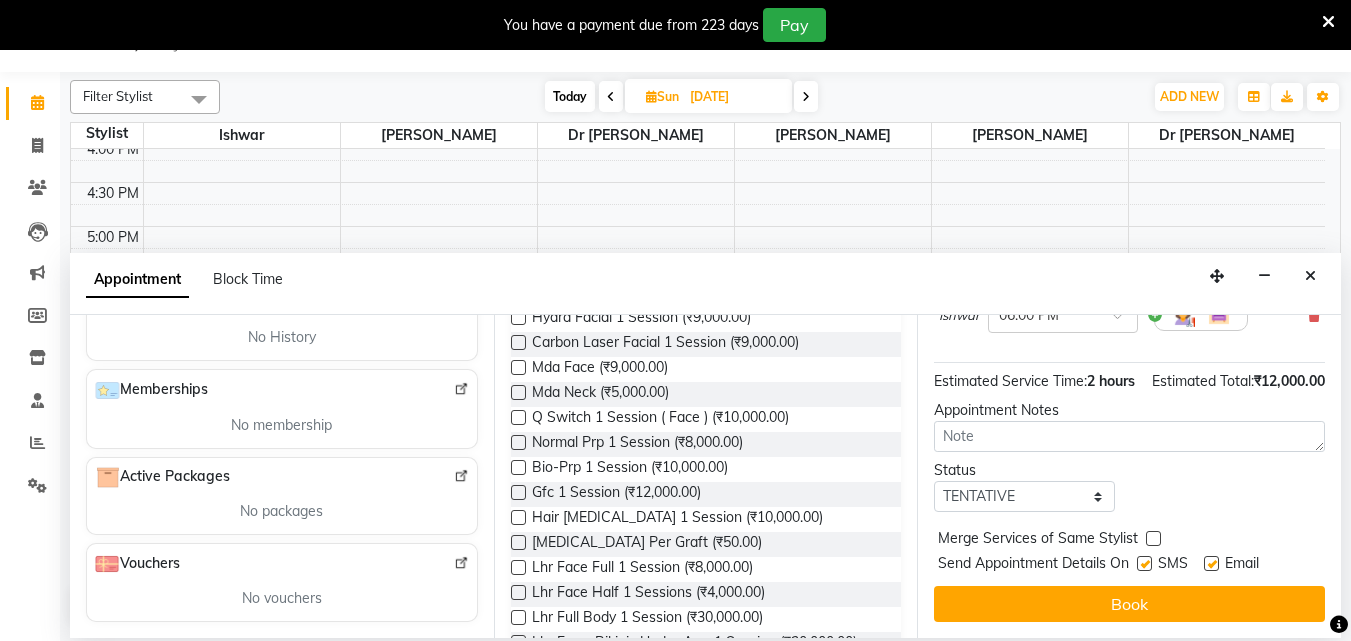 scroll, scrollTop: 239, scrollLeft: 0, axis: vertical 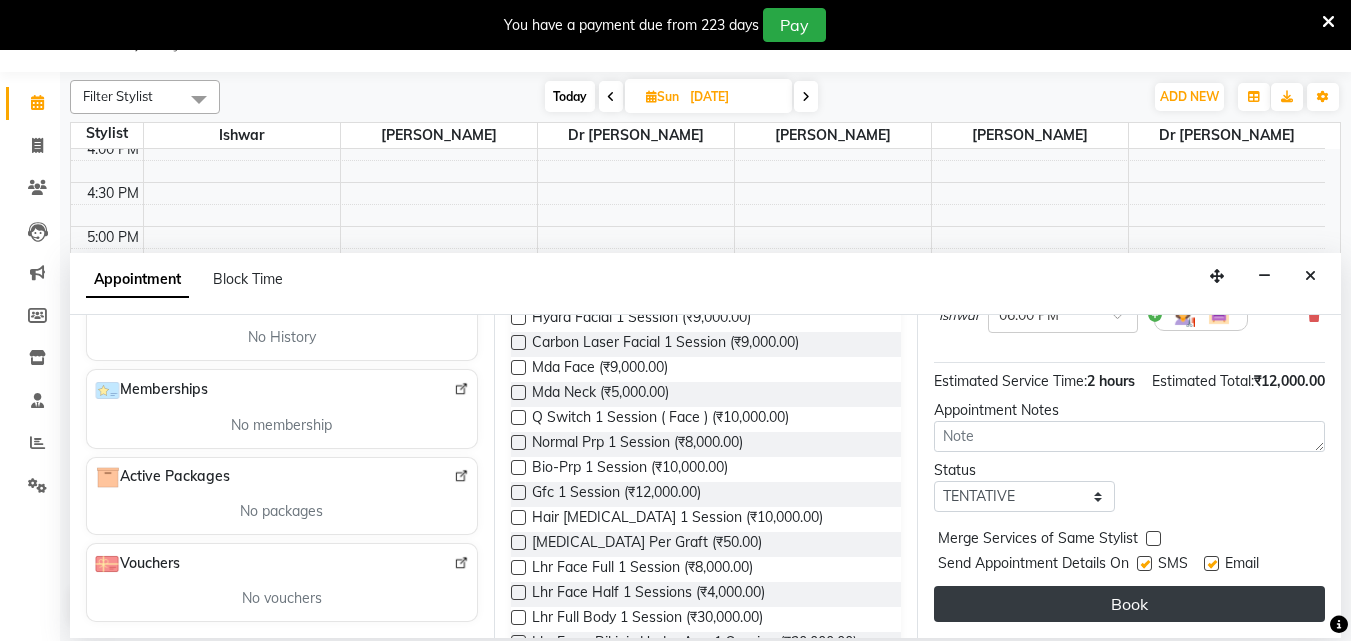 click on "Book" at bounding box center (1129, 604) 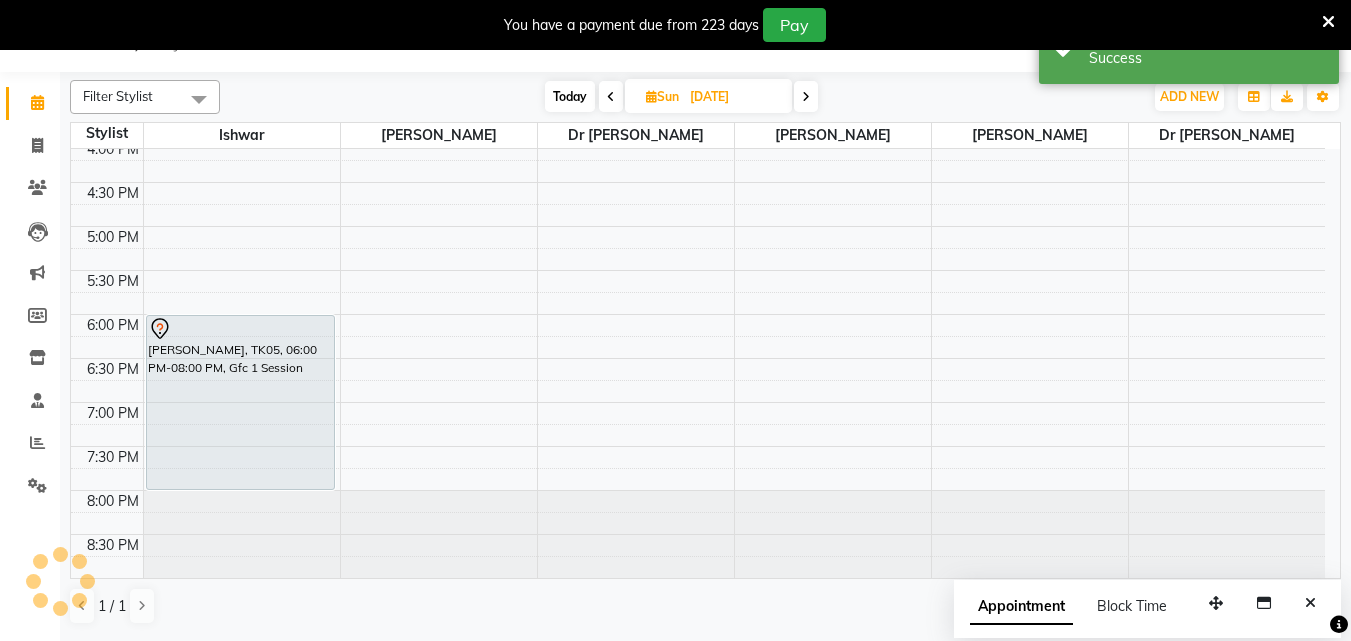 scroll, scrollTop: 0, scrollLeft: 0, axis: both 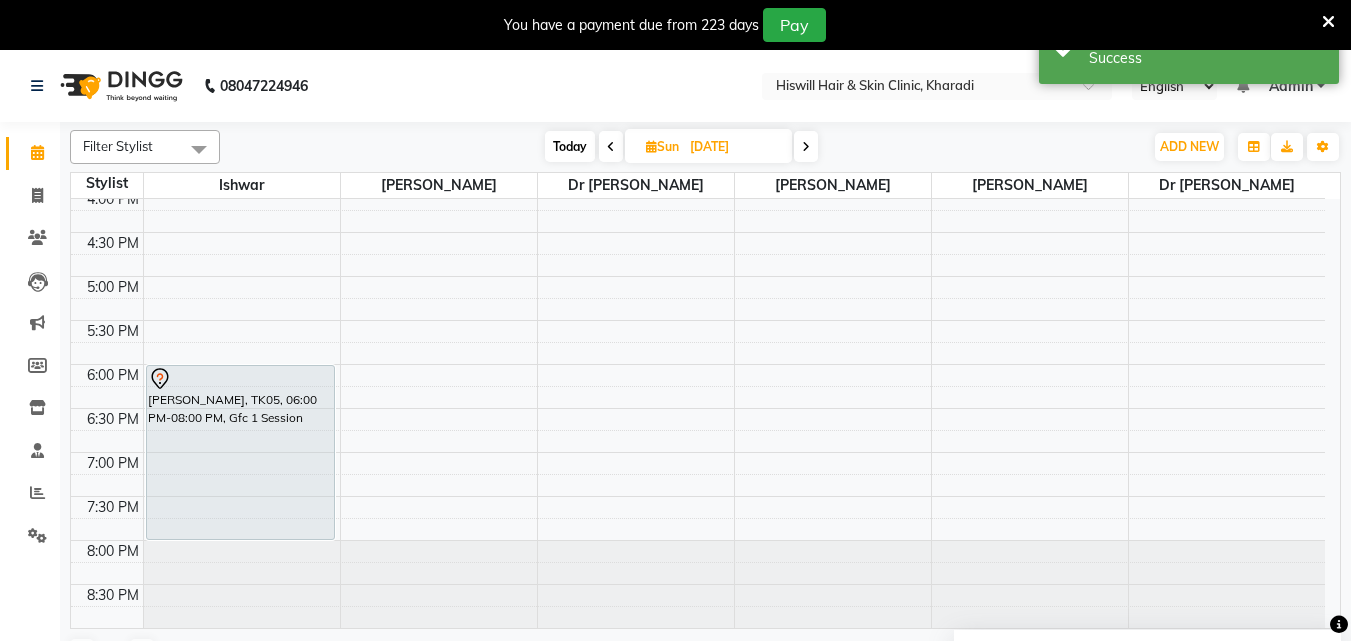 click on "10:00 AM 10:30 AM 11:00 AM 11:30 AM 12:00 PM 12:30 PM 1:00 PM 1:30 PM 2:00 PM 2:30 PM 3:00 PM 3:30 PM 4:00 PM 4:30 PM 5:00 PM 5:30 PM 6:00 PM 6:30 PM 7:00 PM 7:30 PM 8:00 PM 8:30 PM             [PERSON_NAME] [PERSON_NAME], TK02, 12:30 PM-02:30 PM, Lhr Full Body 1 Session             [PERSON_NAME][GEOGRAPHIC_DATA], 01:30 PM-03:30 PM, Gfc 1 Session             [PERSON_NAME] K, TK05, 06:00 PM-08:00 PM, Gfc 1 Session             [PERSON_NAME] M, TK03, 12:00 PM-02:00 PM, Gfc 1 Session             akash akash, TK04, 12:30 PM-01:00 PM, [MEDICAL_DATA] Per Graft" at bounding box center (698, 144) 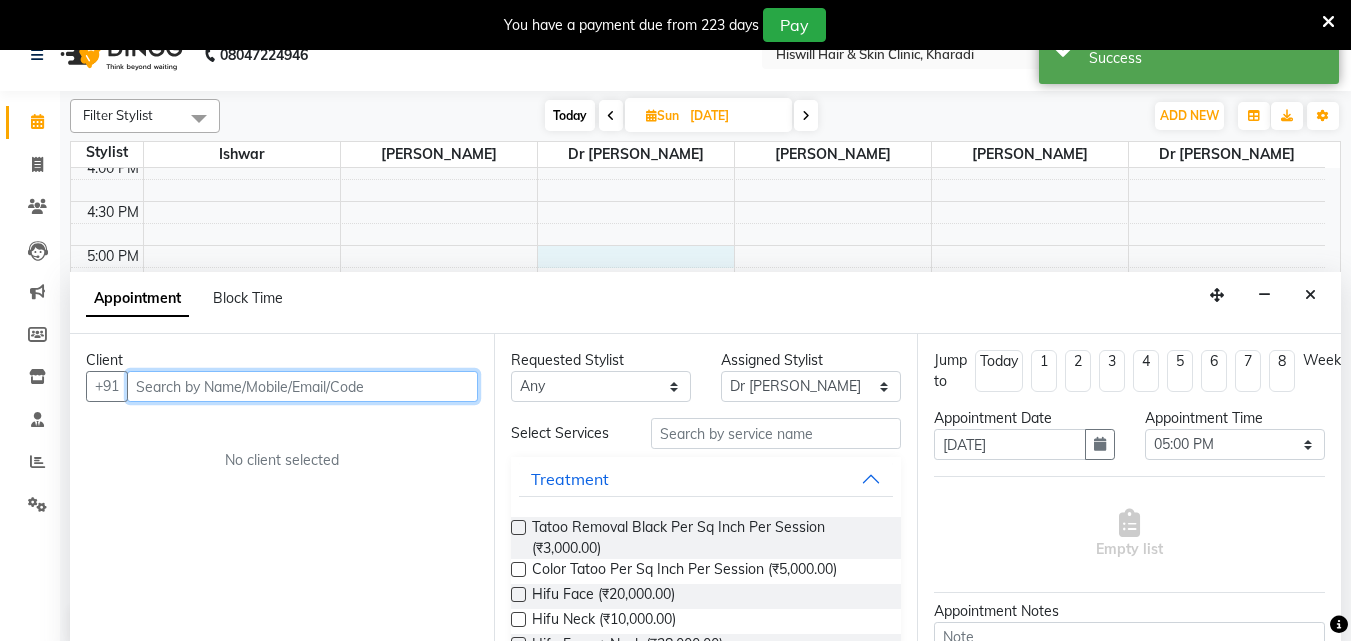 scroll, scrollTop: 50, scrollLeft: 0, axis: vertical 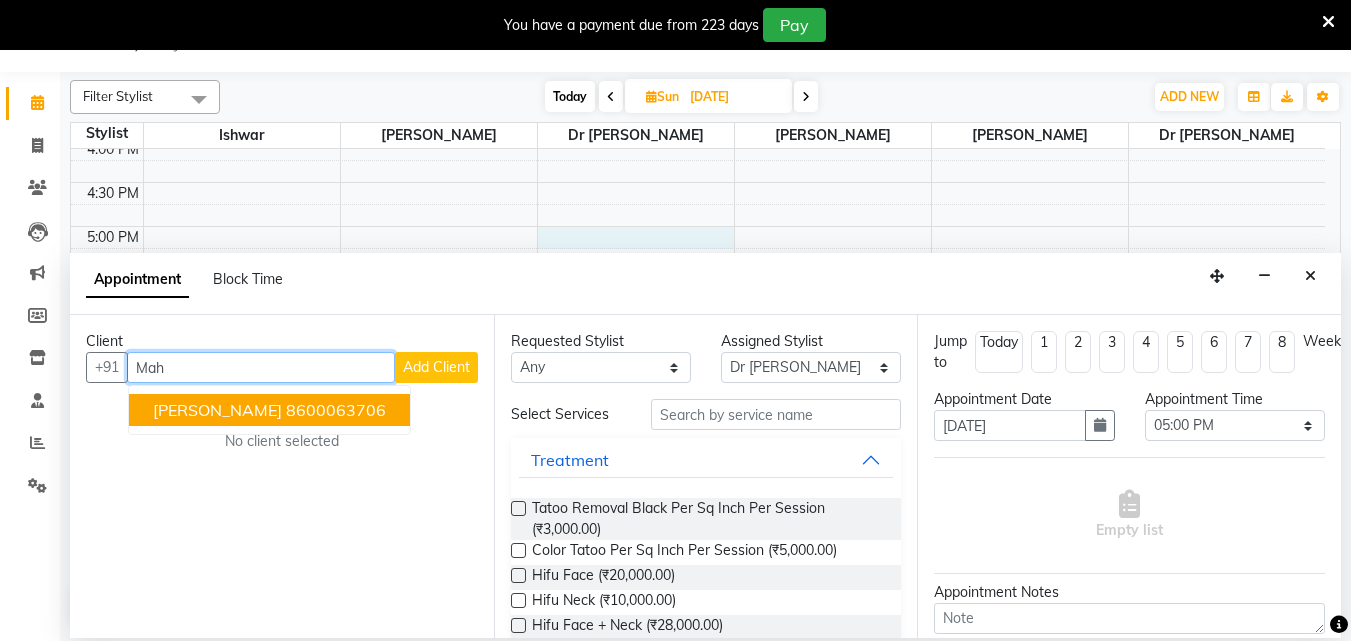 click on "[PERSON_NAME]" at bounding box center [217, 410] 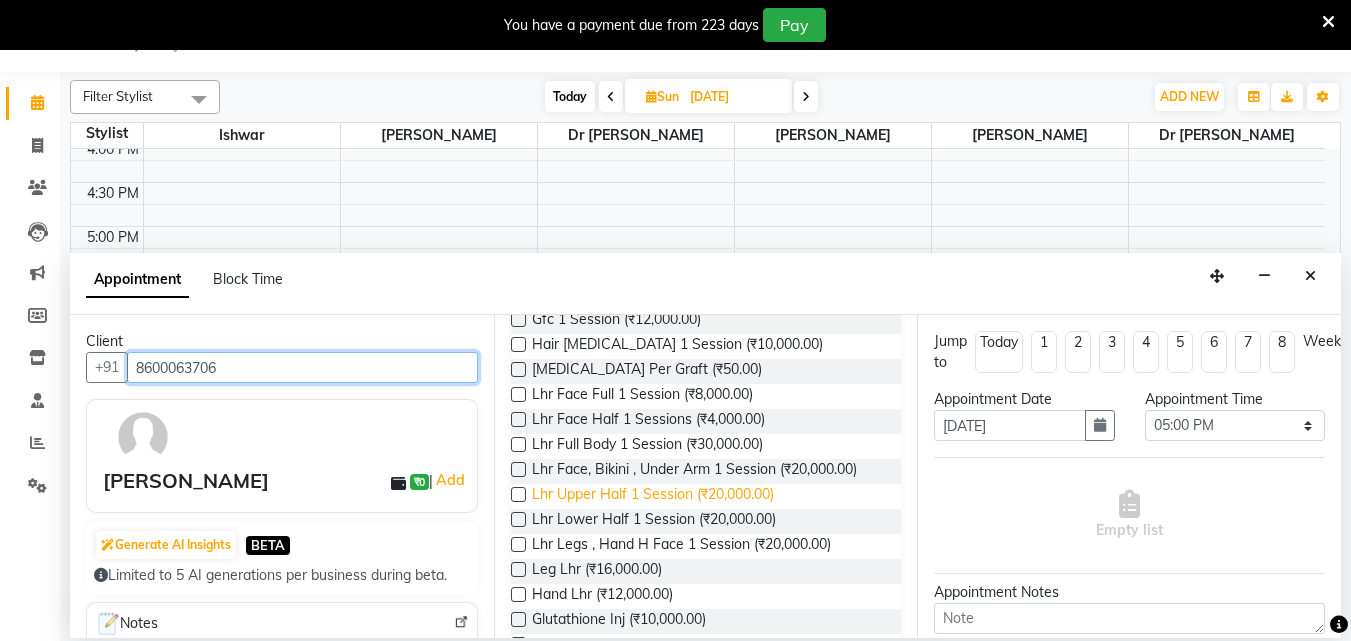 scroll, scrollTop: 1273, scrollLeft: 0, axis: vertical 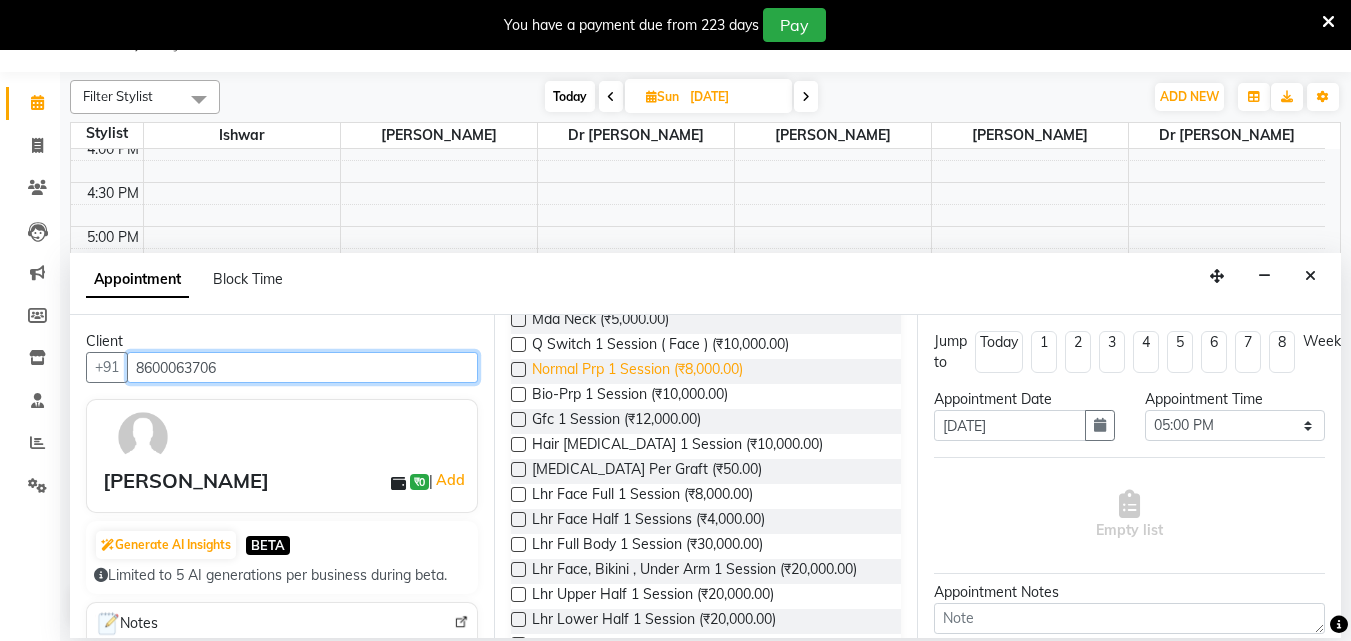type on "8600063706" 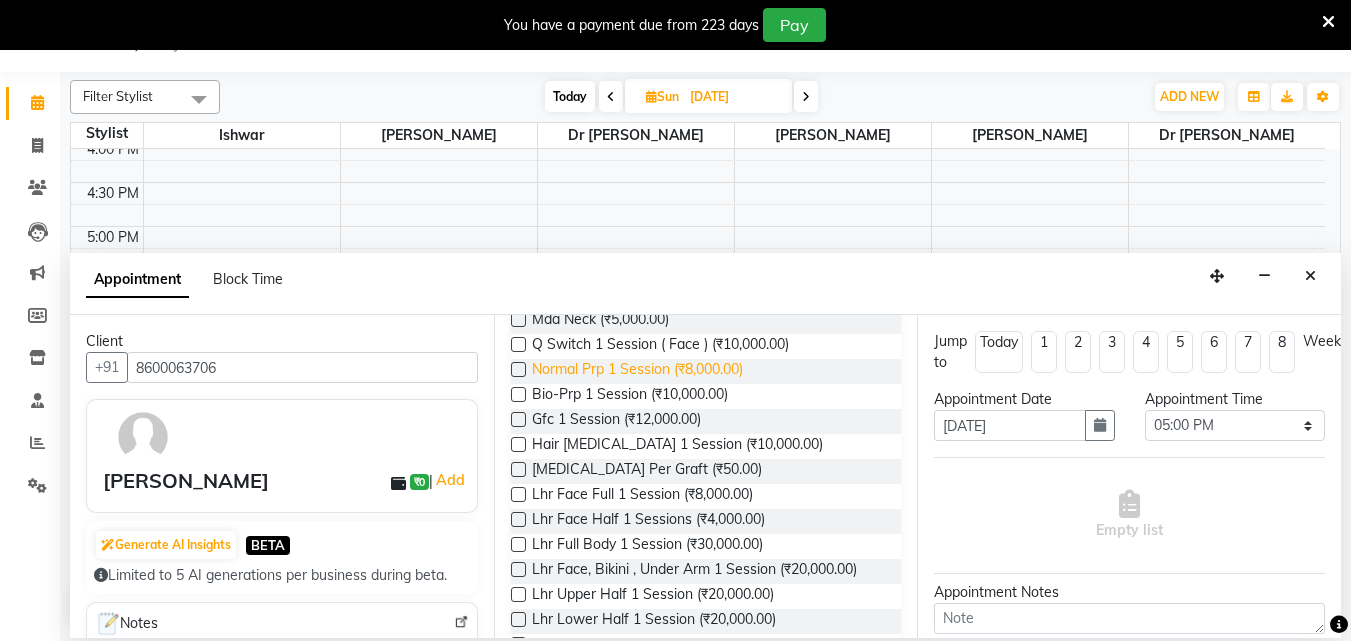 click on "Normal Prp 1 Session (₹8,000.00)" at bounding box center [637, 371] 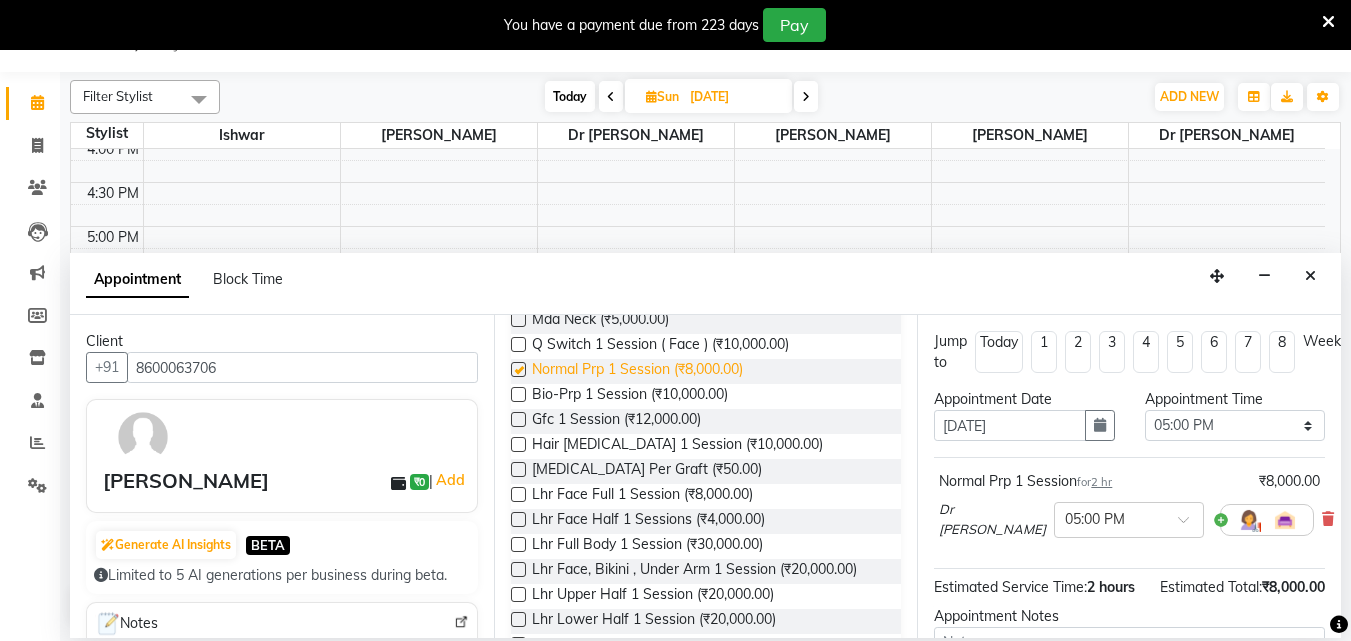 checkbox on "false" 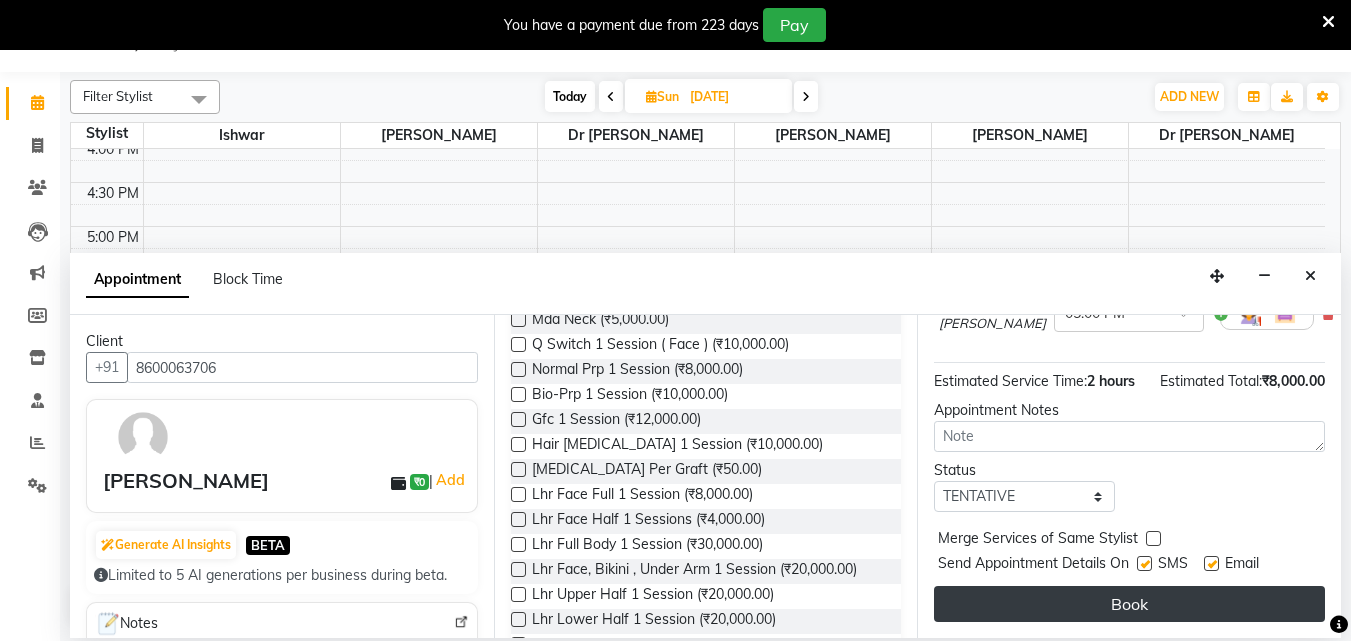 scroll, scrollTop: 239, scrollLeft: 0, axis: vertical 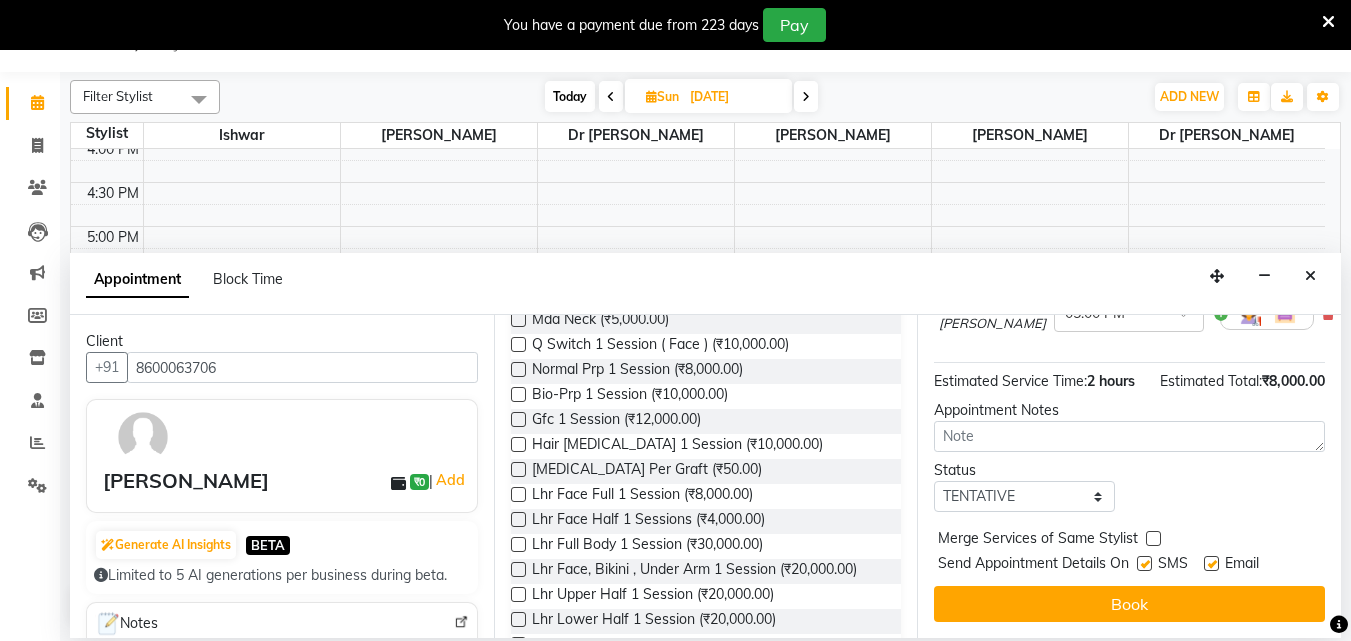 click on "Book" at bounding box center (1129, 604) 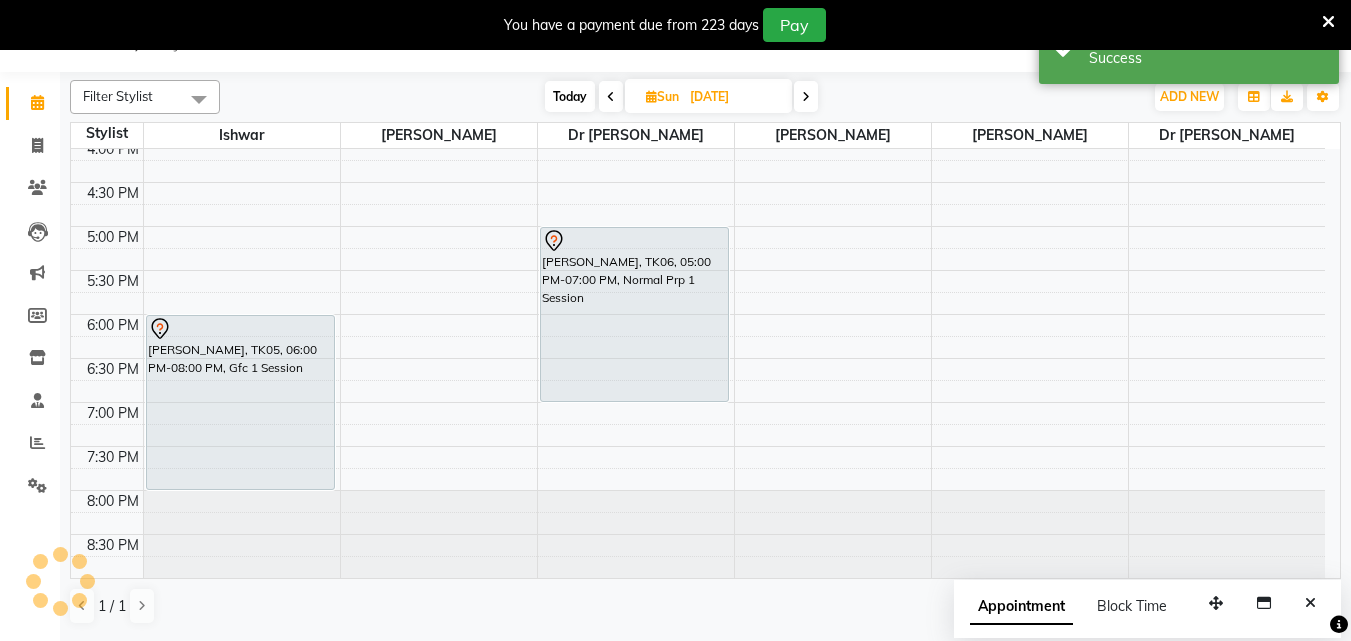 scroll, scrollTop: 0, scrollLeft: 0, axis: both 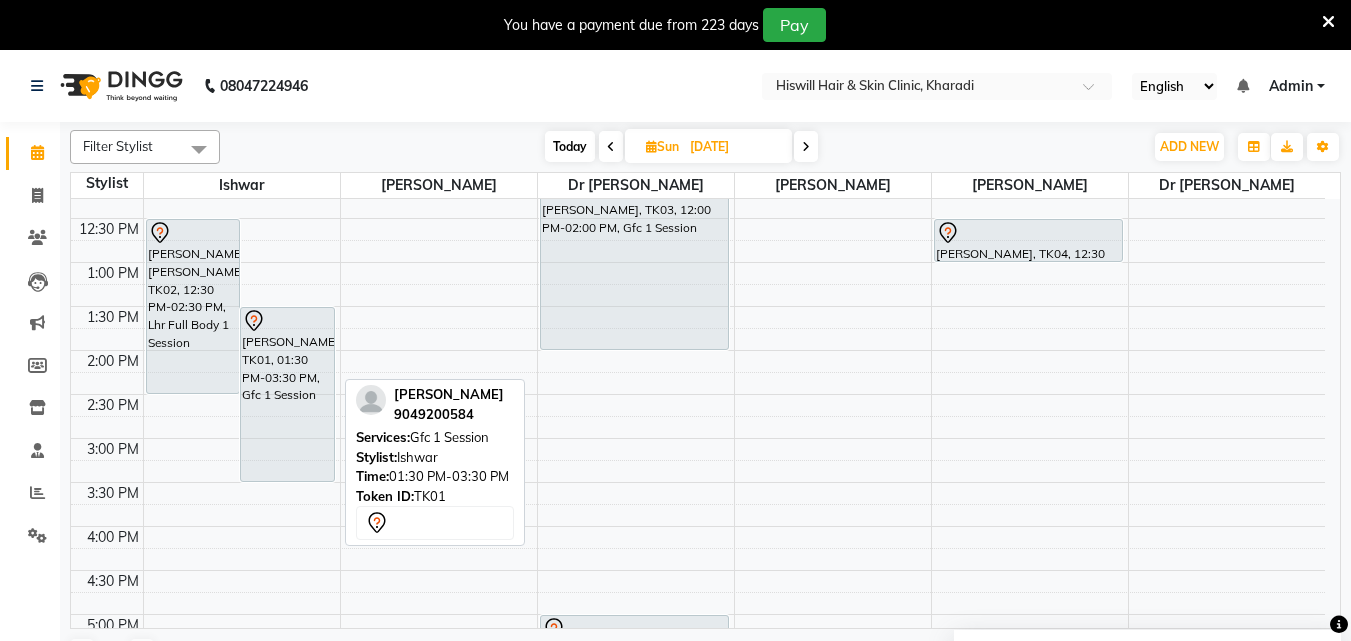 click on "[PERSON_NAME], TK01, 01:30 PM-03:30 PM, Gfc 1 Session" at bounding box center (287, 394) 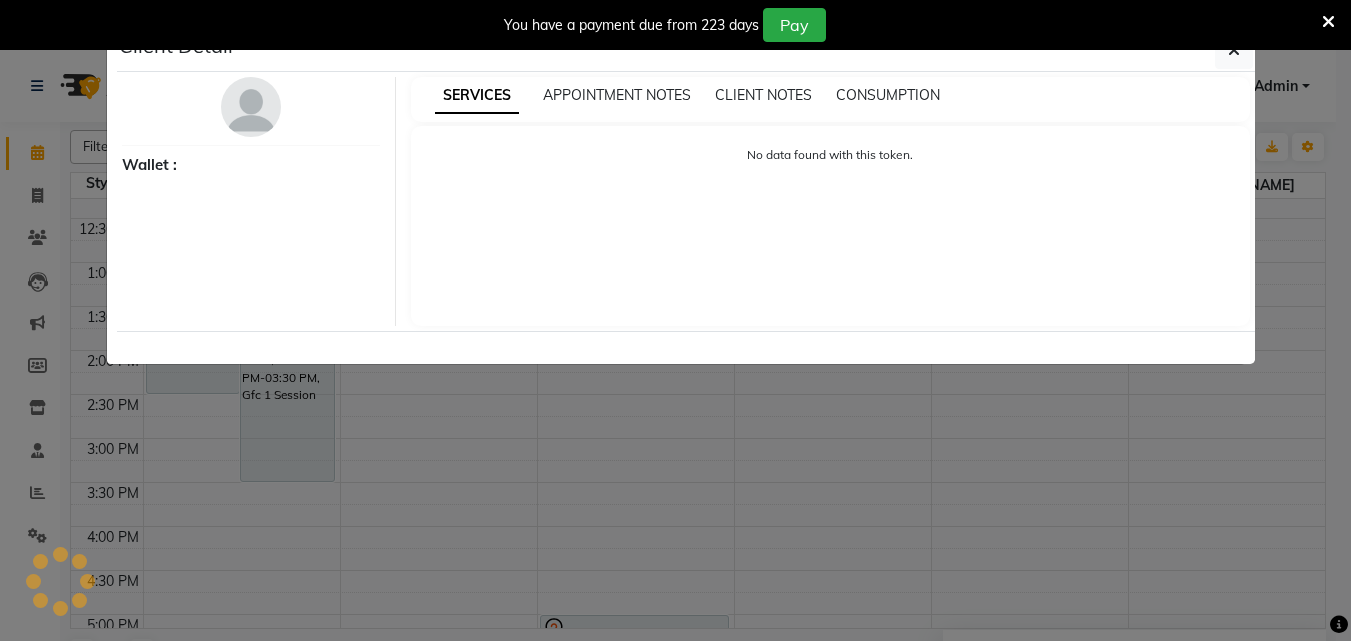 select on "7" 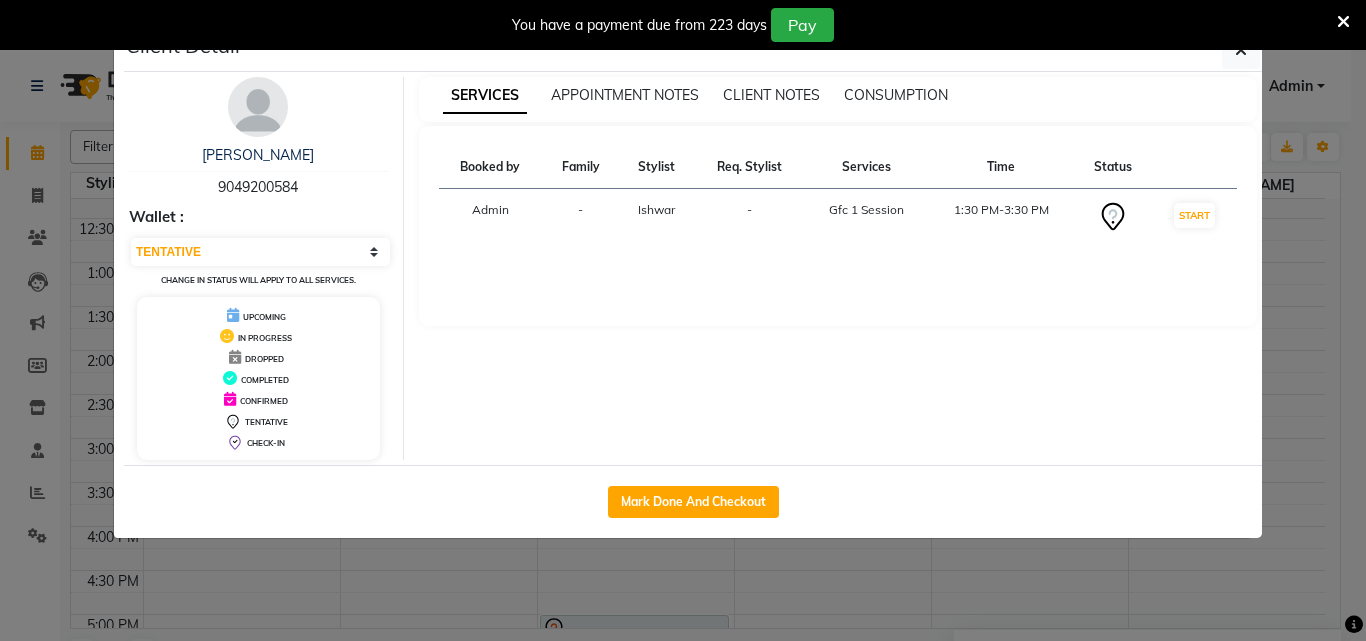 click on "Client Detail  [PERSON_NAME]   9049200584 Wallet : Select IN SERVICE CONFIRMED TENTATIVE CHECK IN MARK DONE DROPPED UPCOMING Change in status will apply to all services. UPCOMING IN PROGRESS DROPPED COMPLETED CONFIRMED TENTATIVE CHECK-IN SERVICES APPOINTMENT NOTES CLIENT NOTES CONSUMPTION Booked by Family Stylist Req. Stylist Services Time Status  Admin  - [PERSON_NAME] -  Gfc 1 Session   1:30 PM-3:30 PM   START   Mark Done And Checkout" 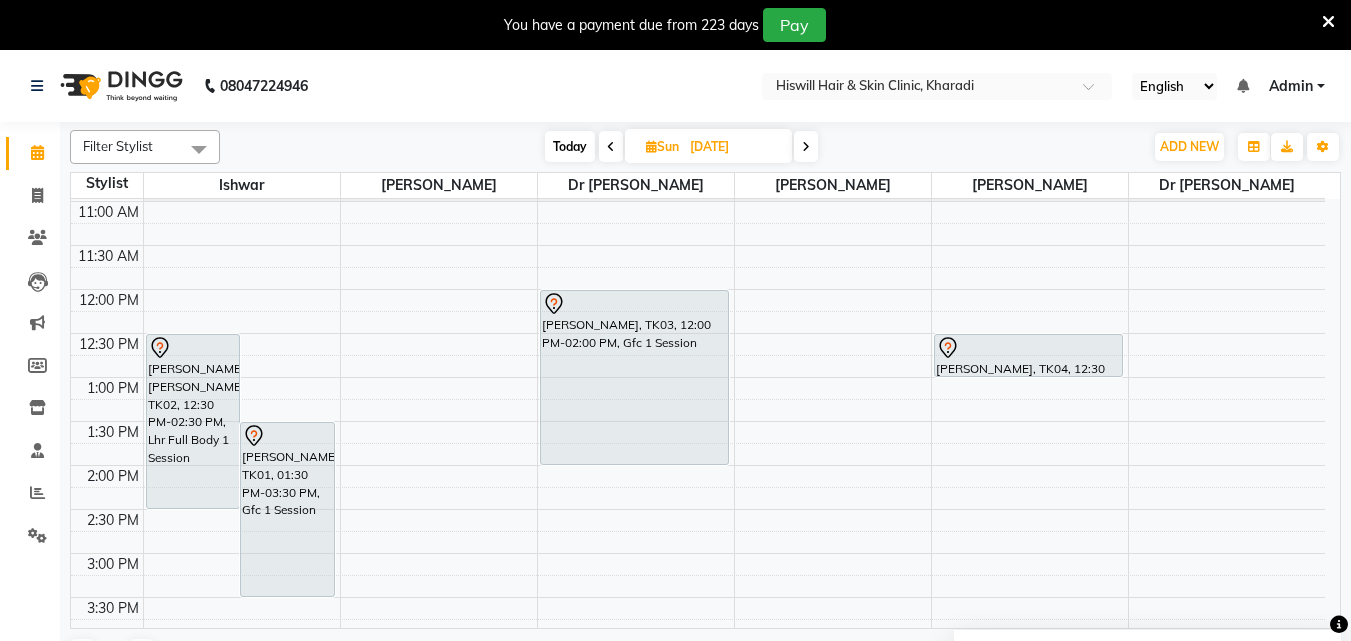 scroll, scrollTop: 0, scrollLeft: 0, axis: both 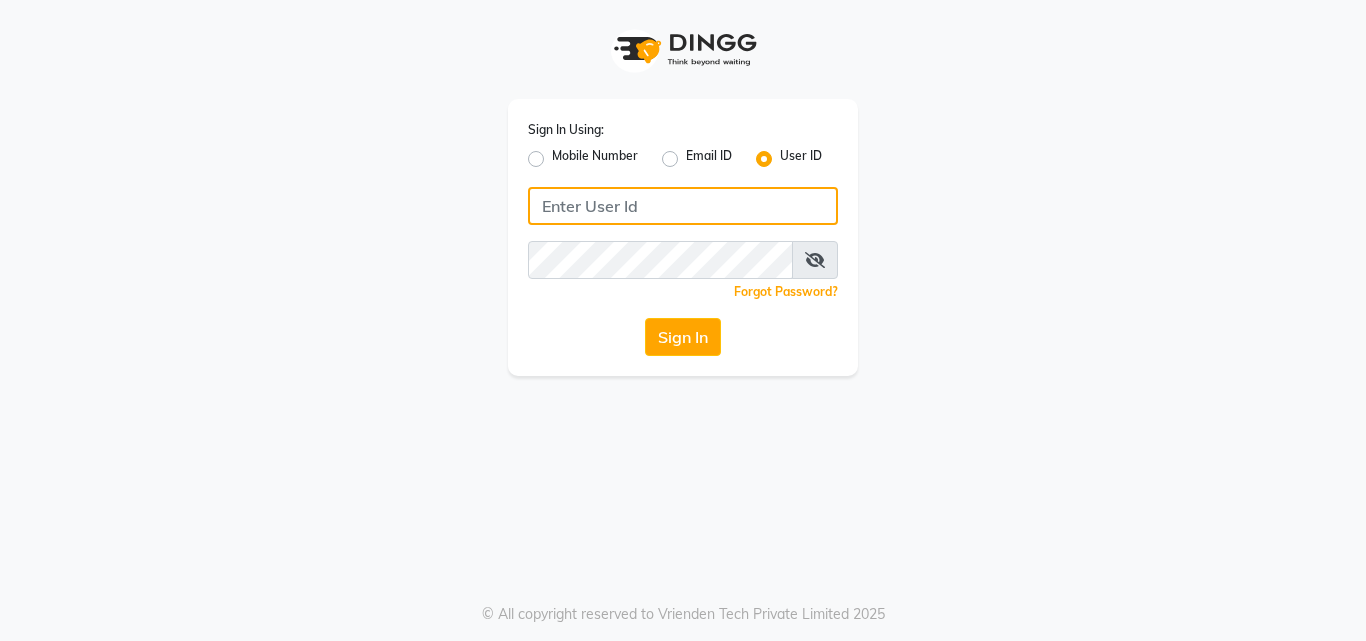 click 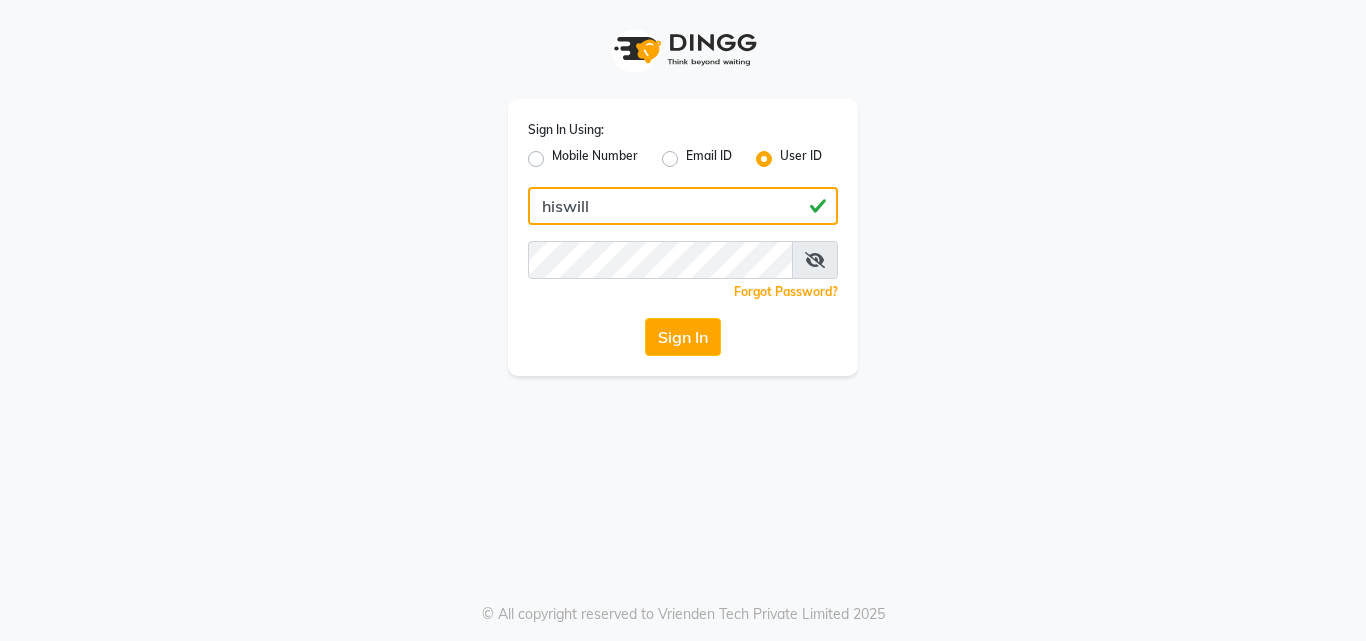 type on "hiswill" 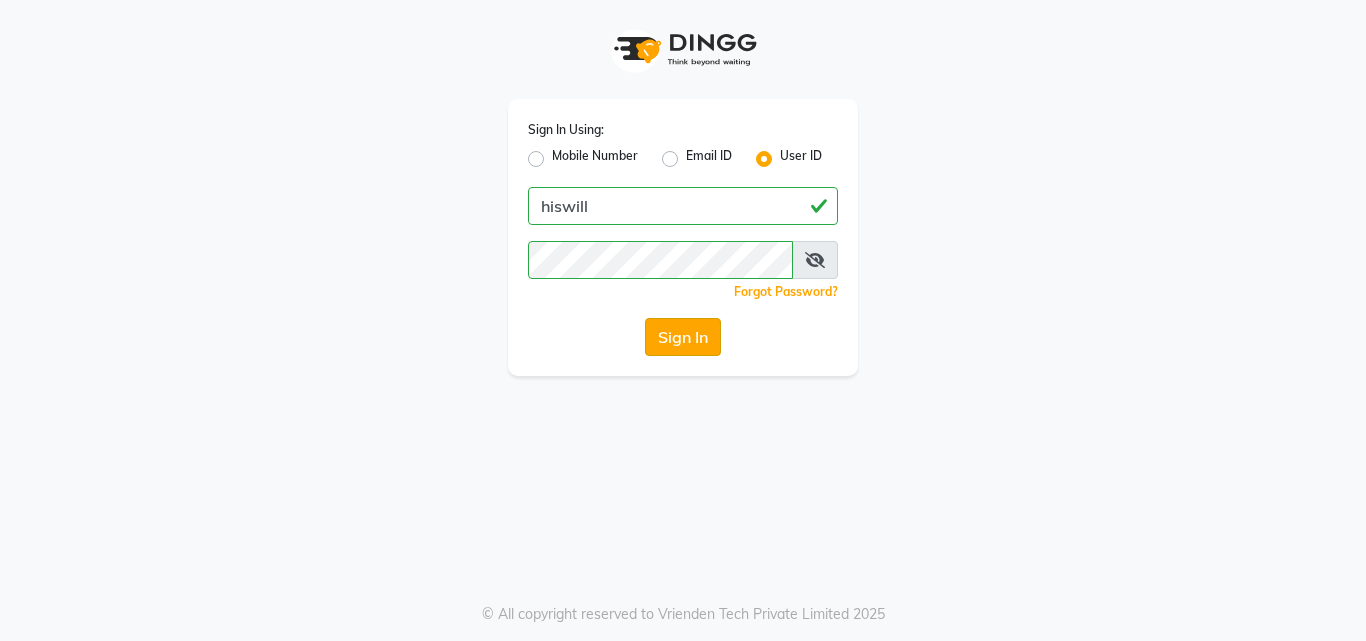 click on "Sign In" 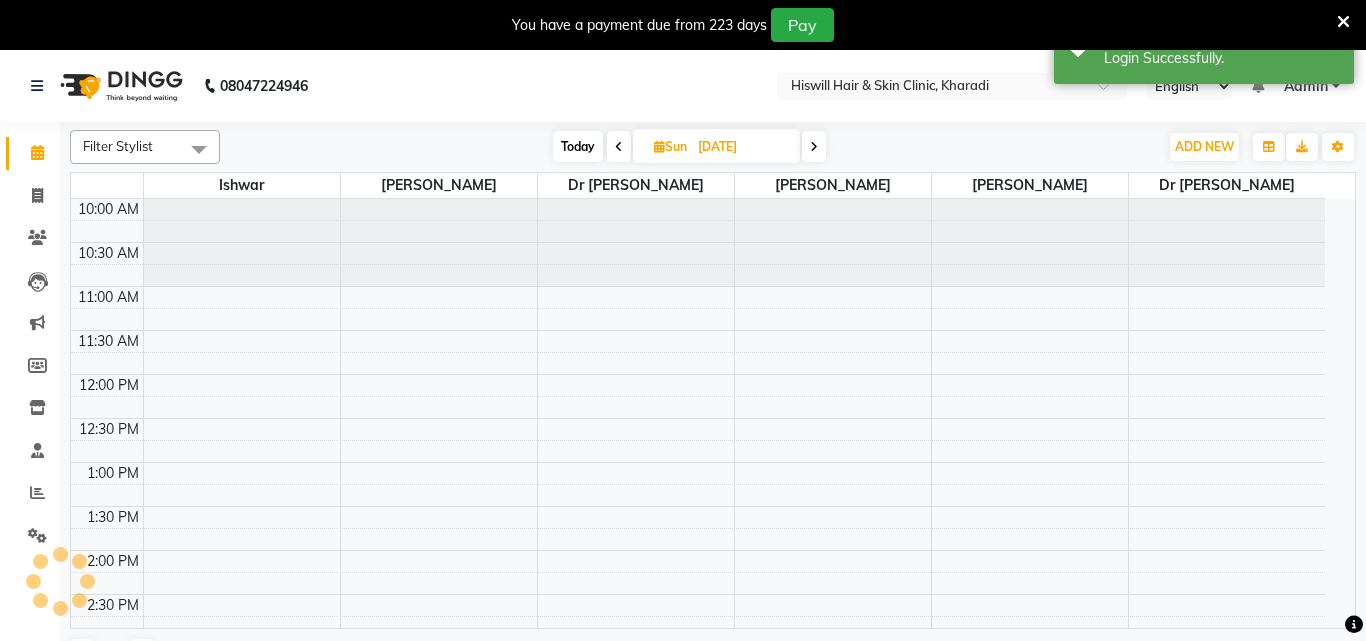 select on "en" 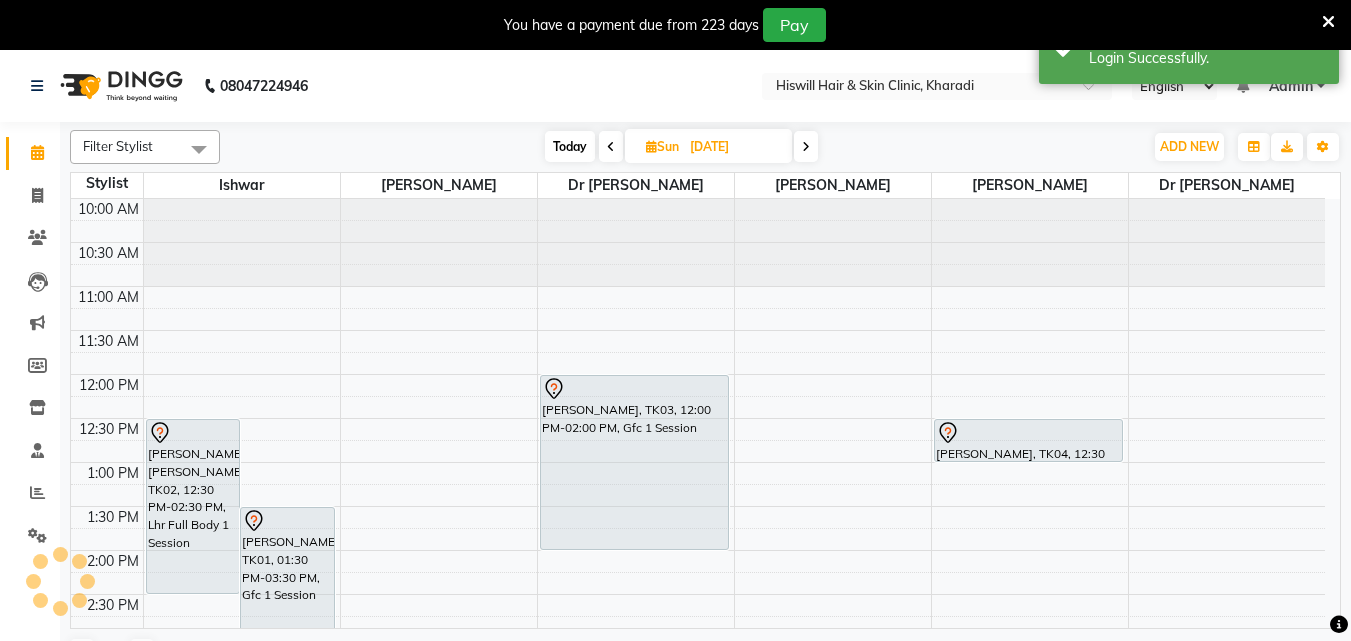 scroll, scrollTop: 0, scrollLeft: 0, axis: both 